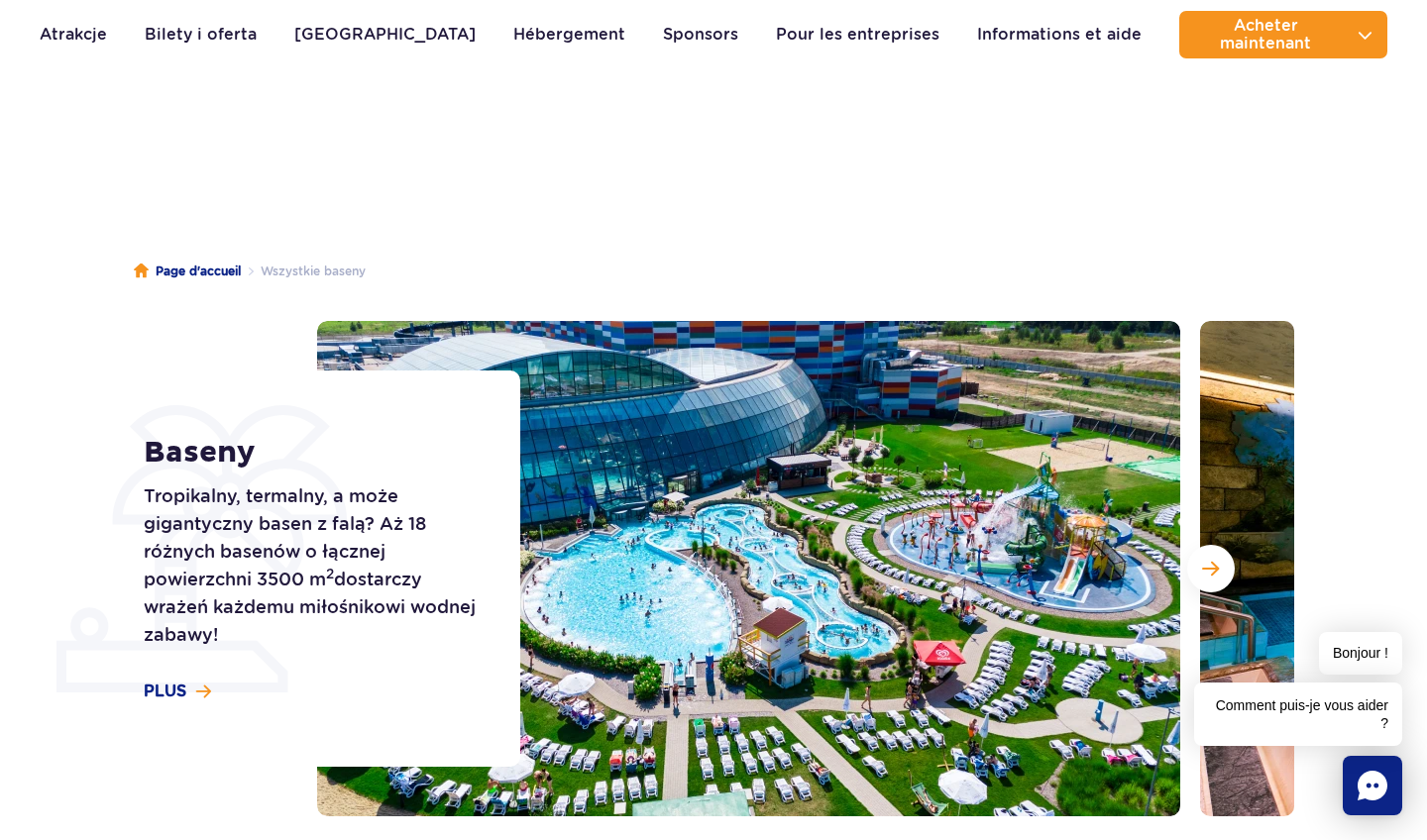 scroll, scrollTop: 78, scrollLeft: 0, axis: vertical 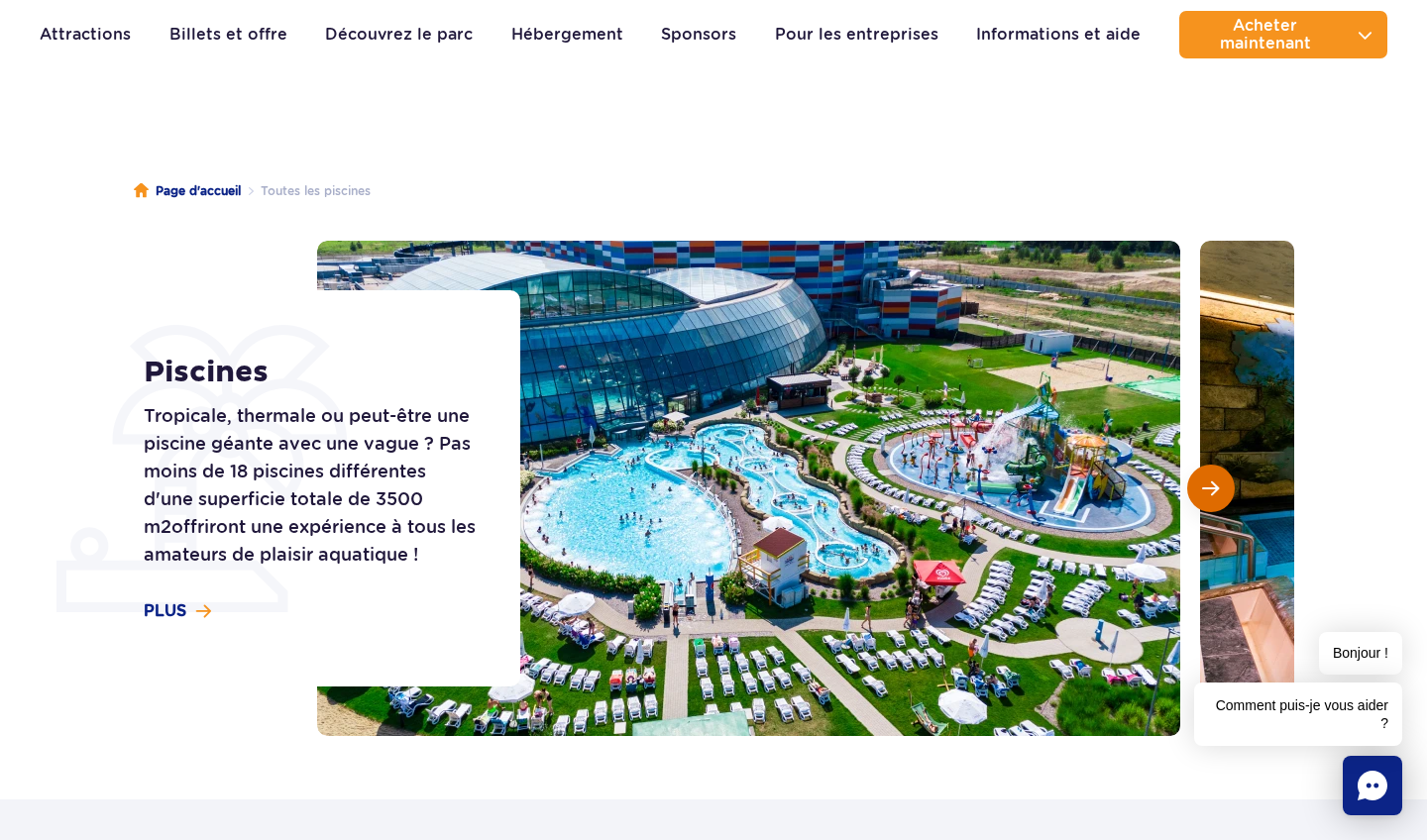 click at bounding box center (1210, 488) 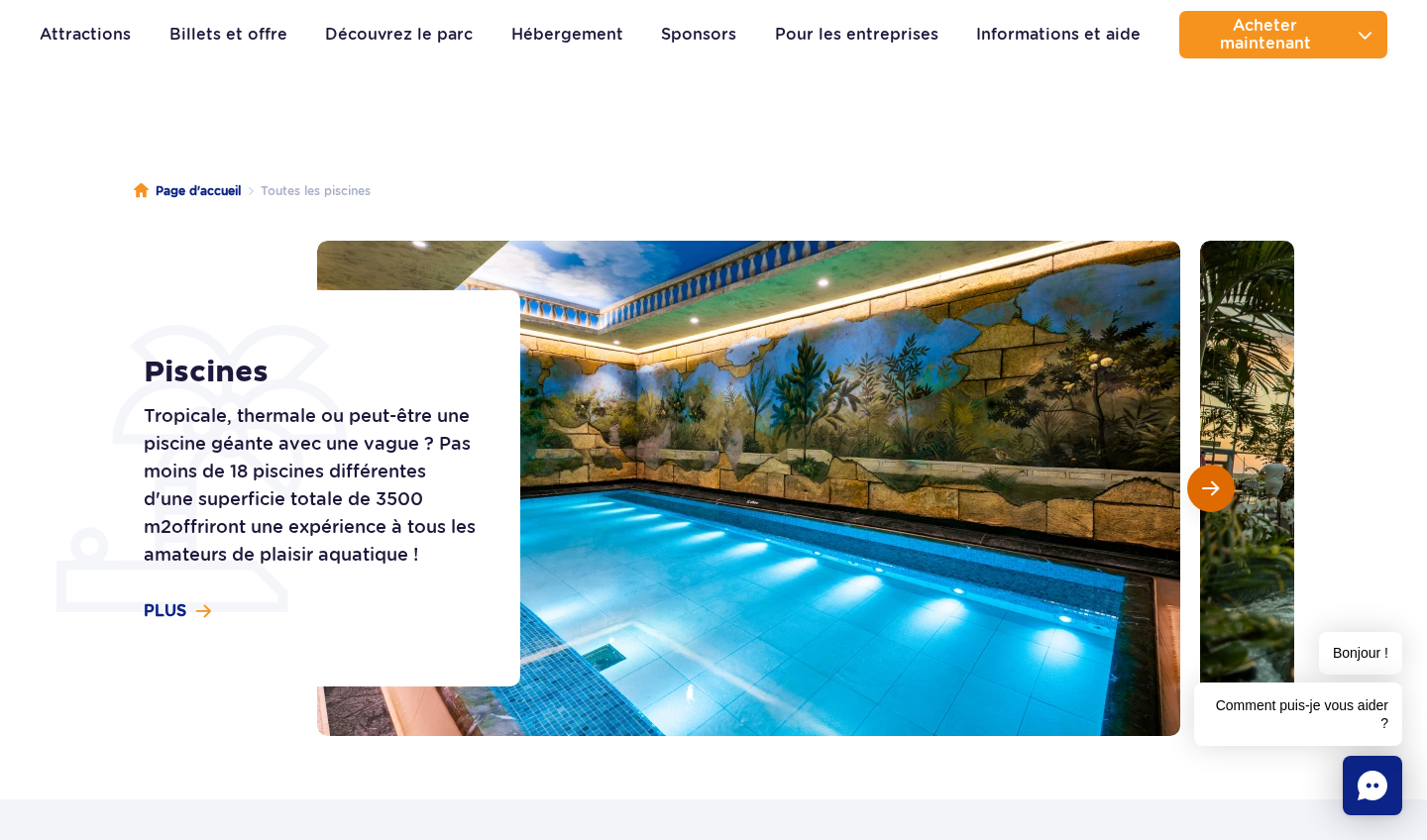 click at bounding box center (1210, 488) 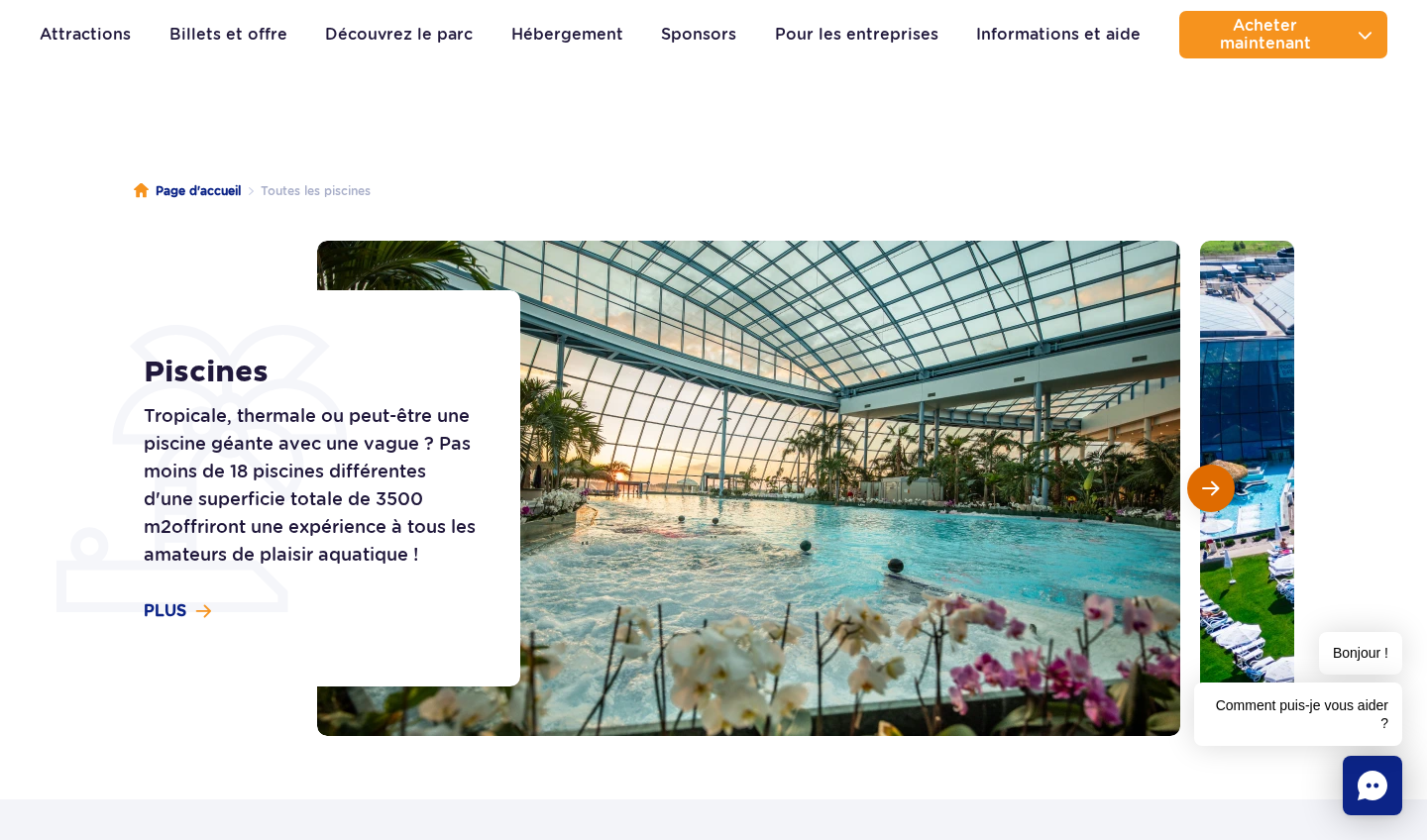 click at bounding box center [1210, 488] 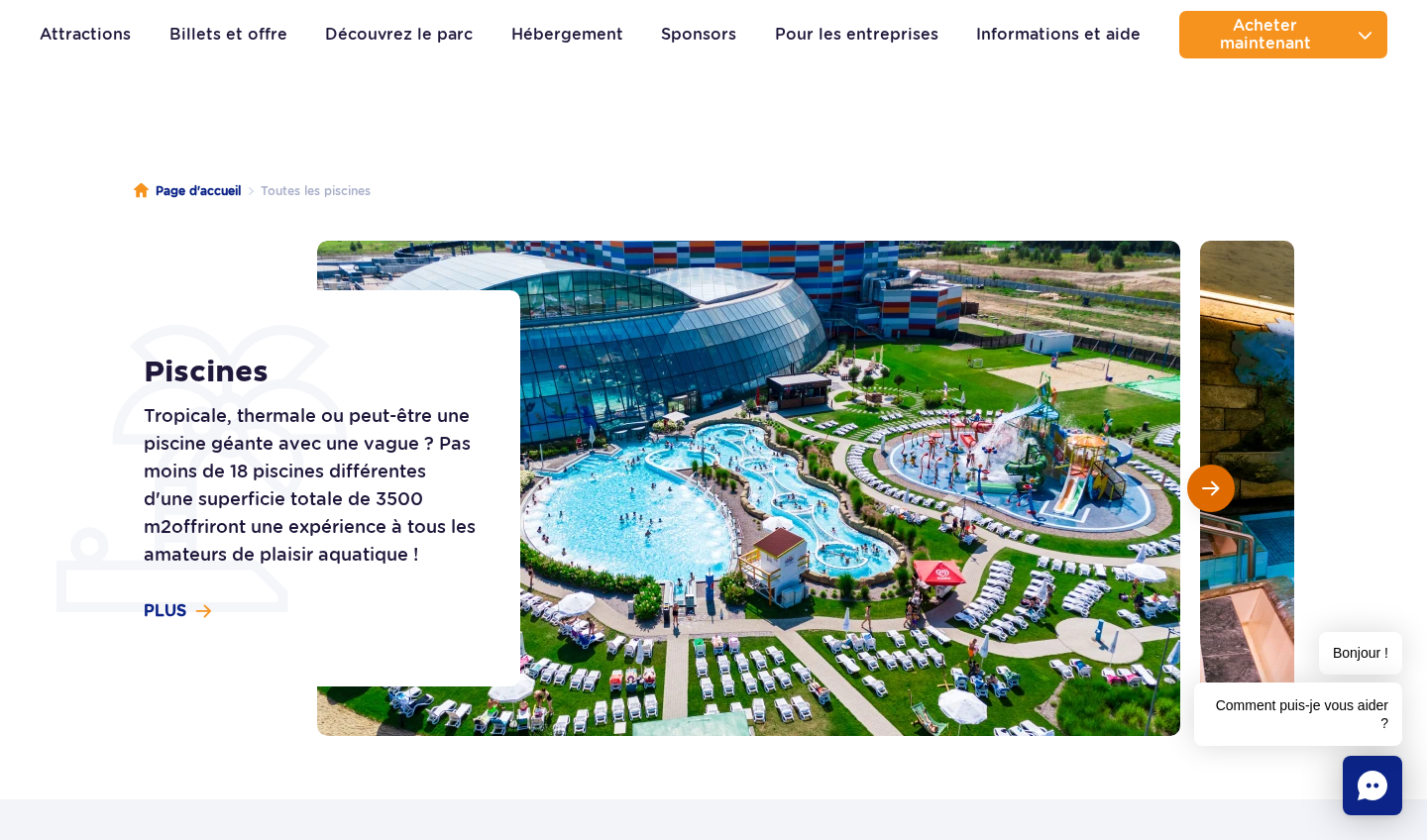 click at bounding box center [1210, 488] 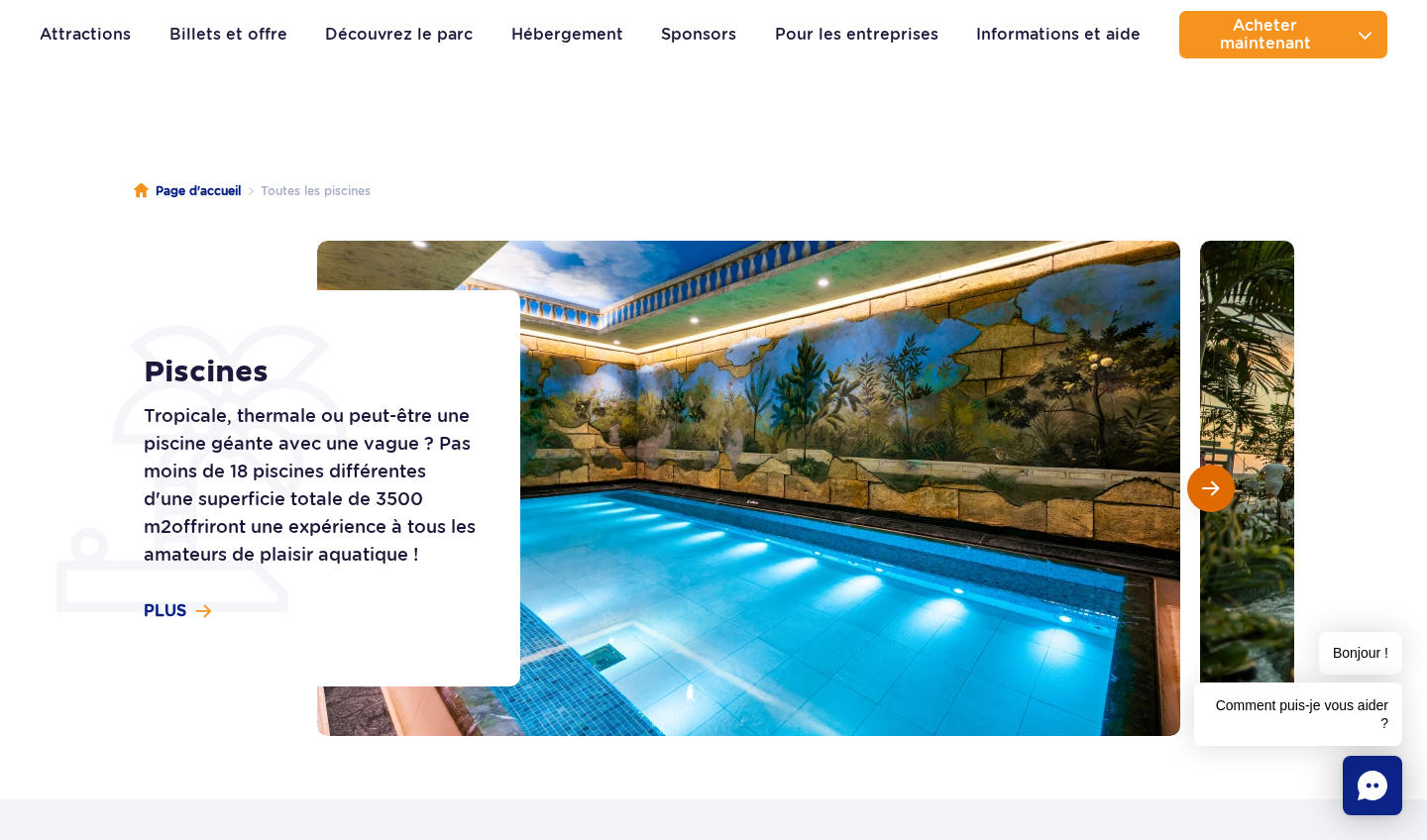 click at bounding box center [1210, 488] 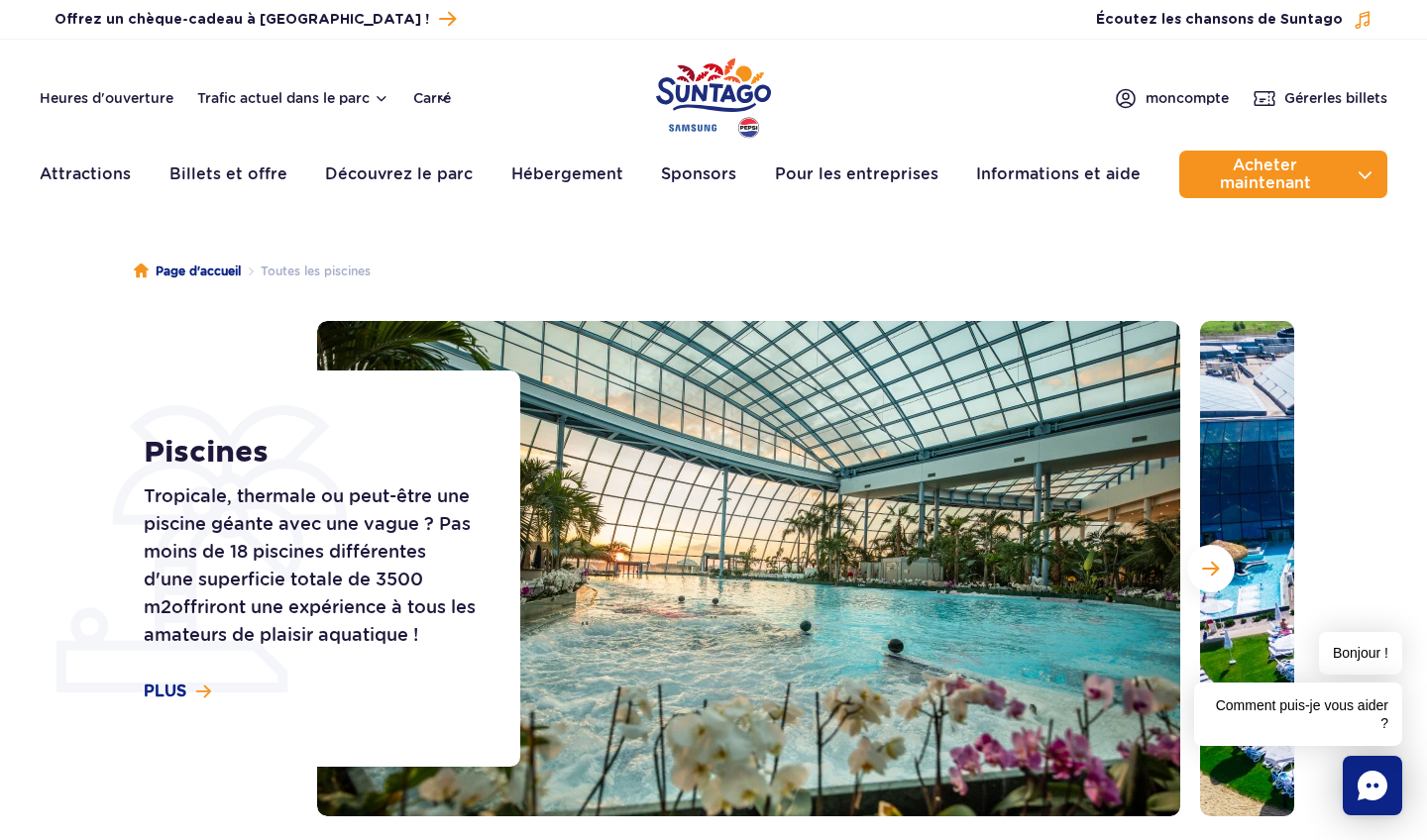scroll, scrollTop: 0, scrollLeft: 0, axis: both 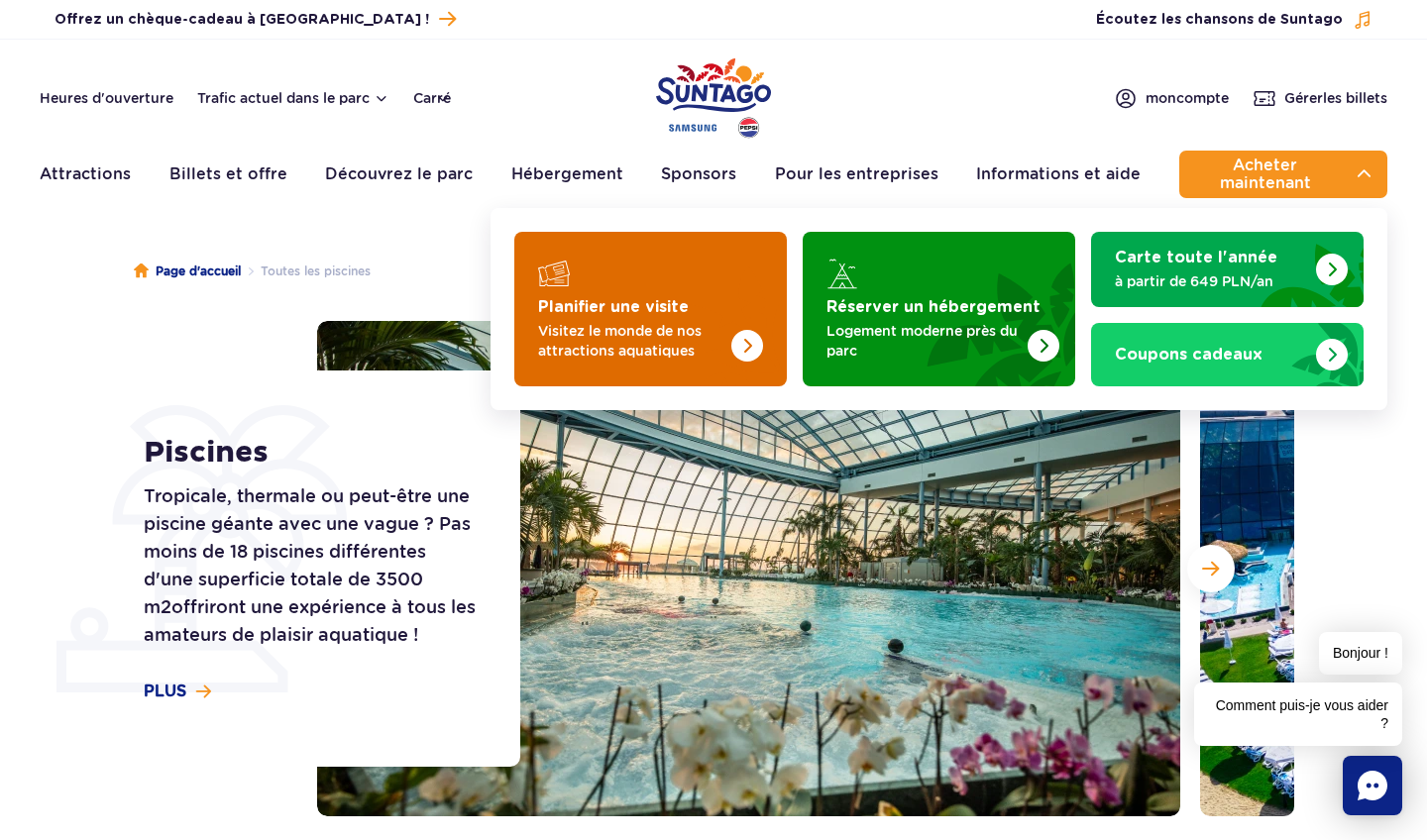 click at bounding box center (650, 309) 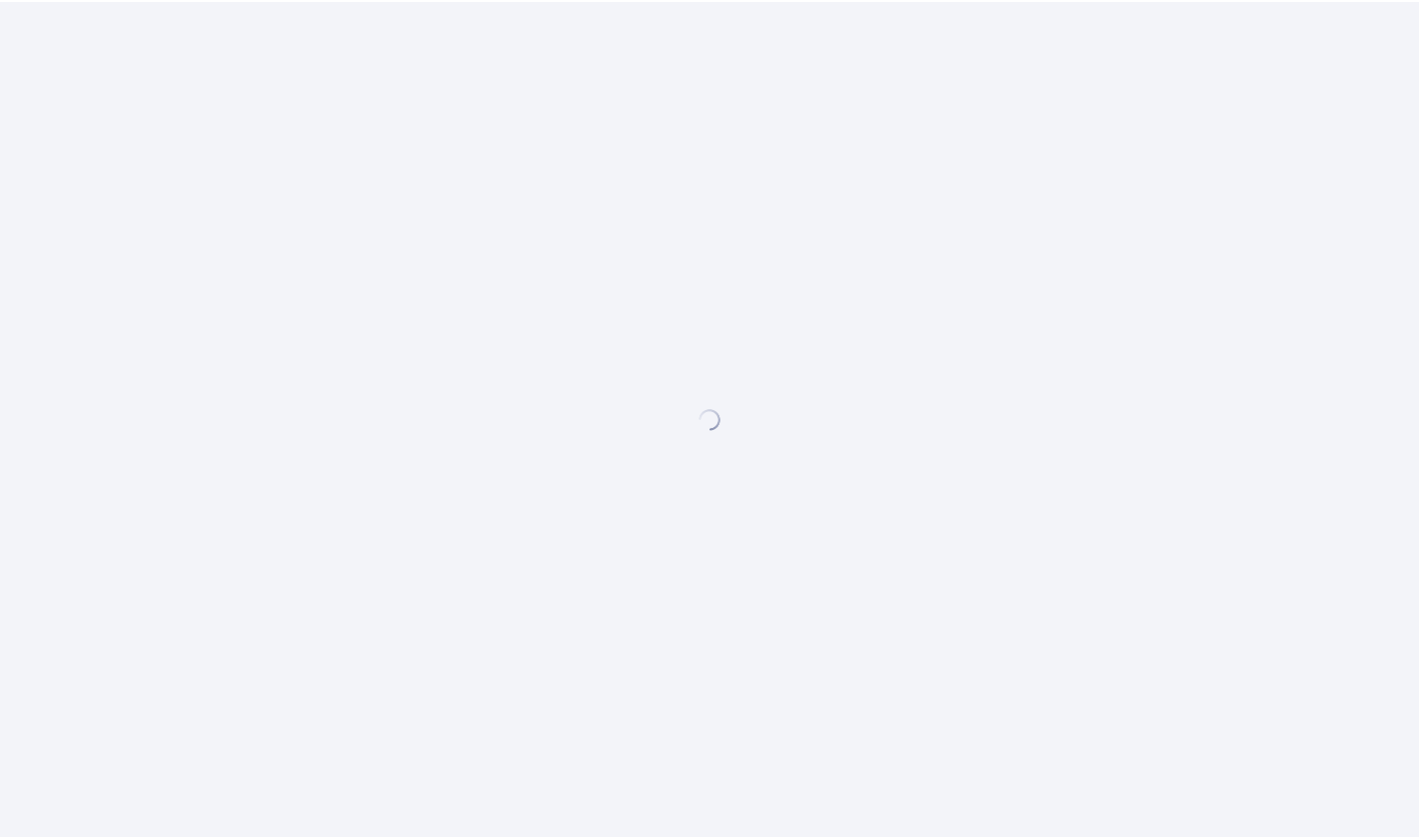 scroll, scrollTop: 0, scrollLeft: 0, axis: both 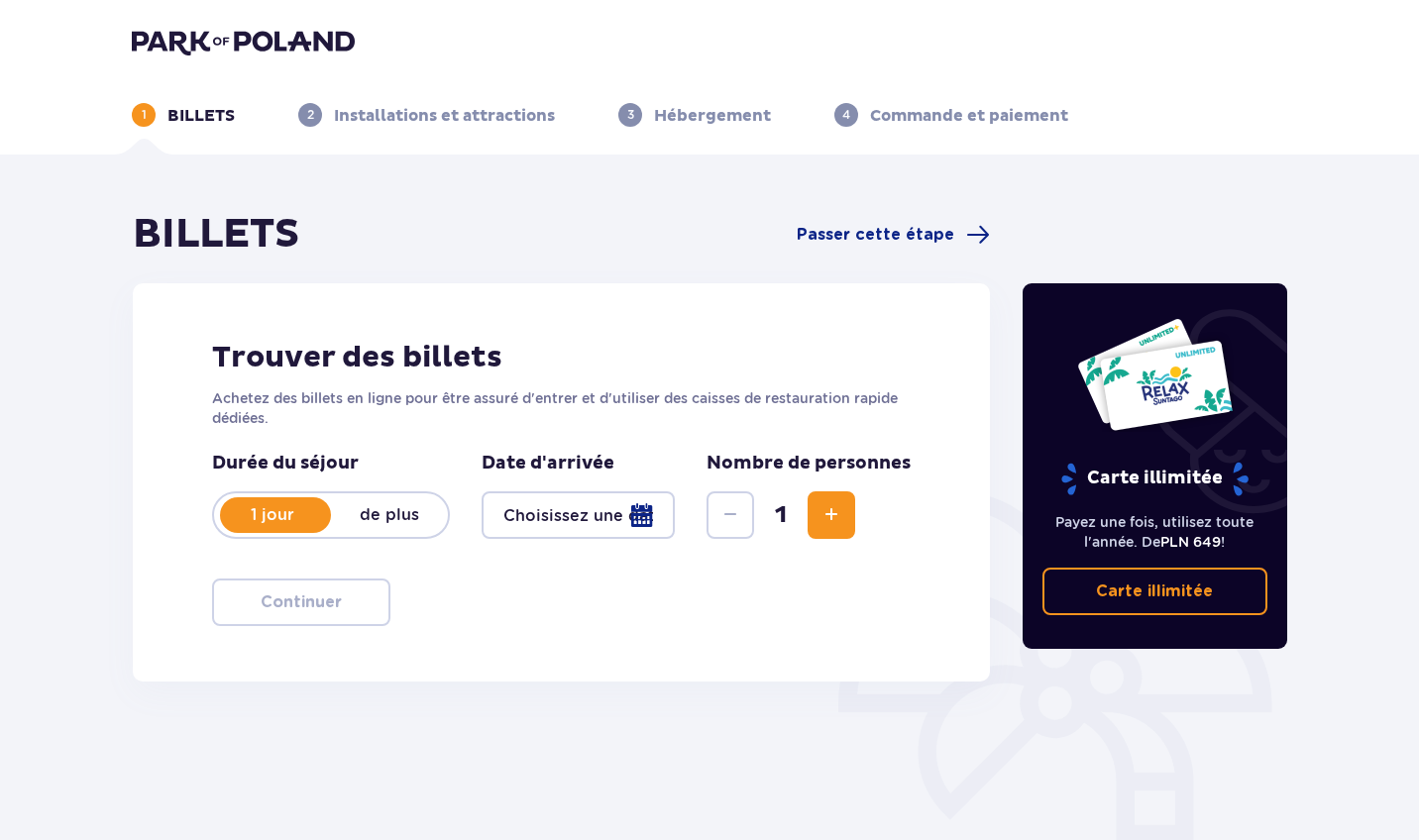 click at bounding box center [578, 515] 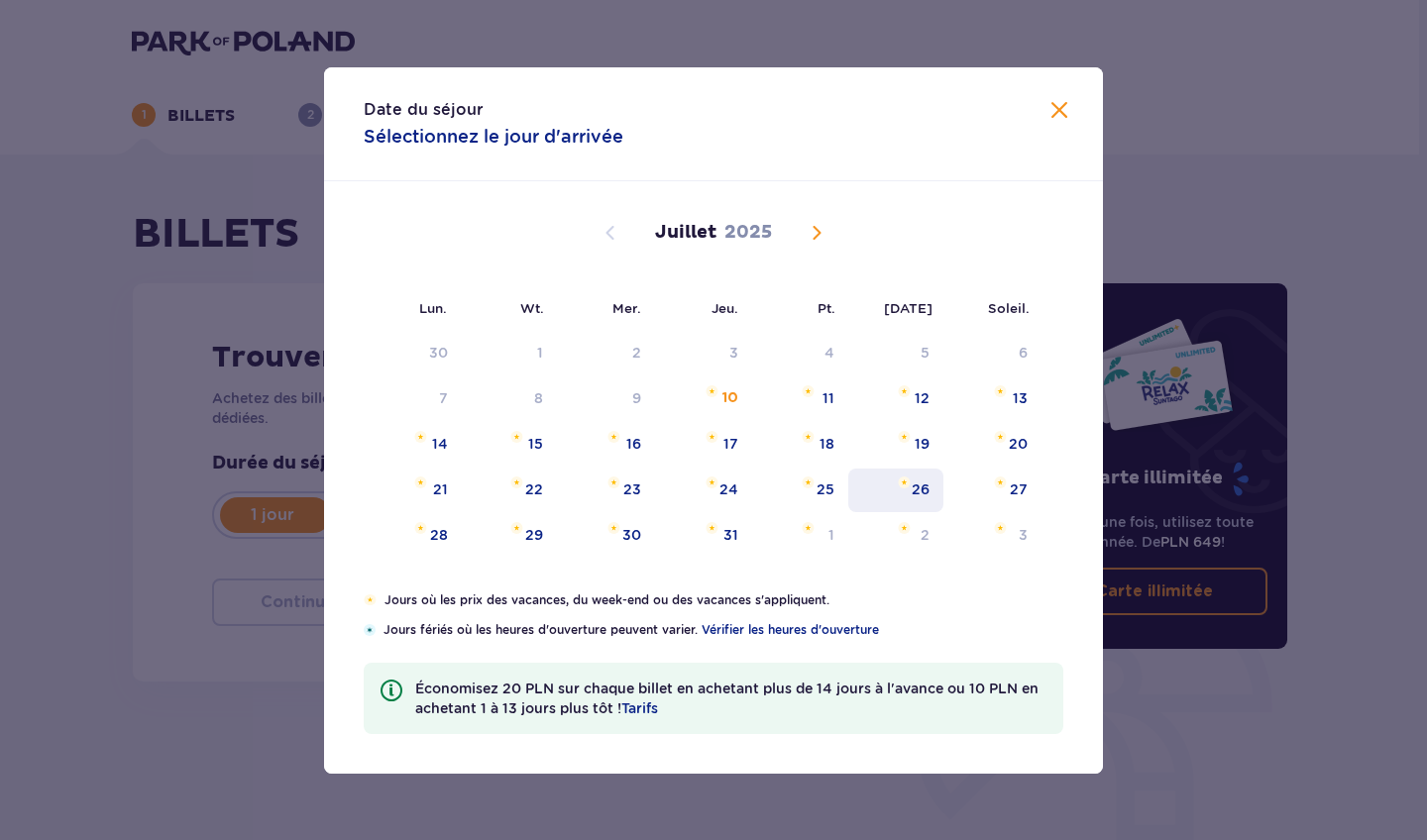 click on "26" at bounding box center (921, 489) 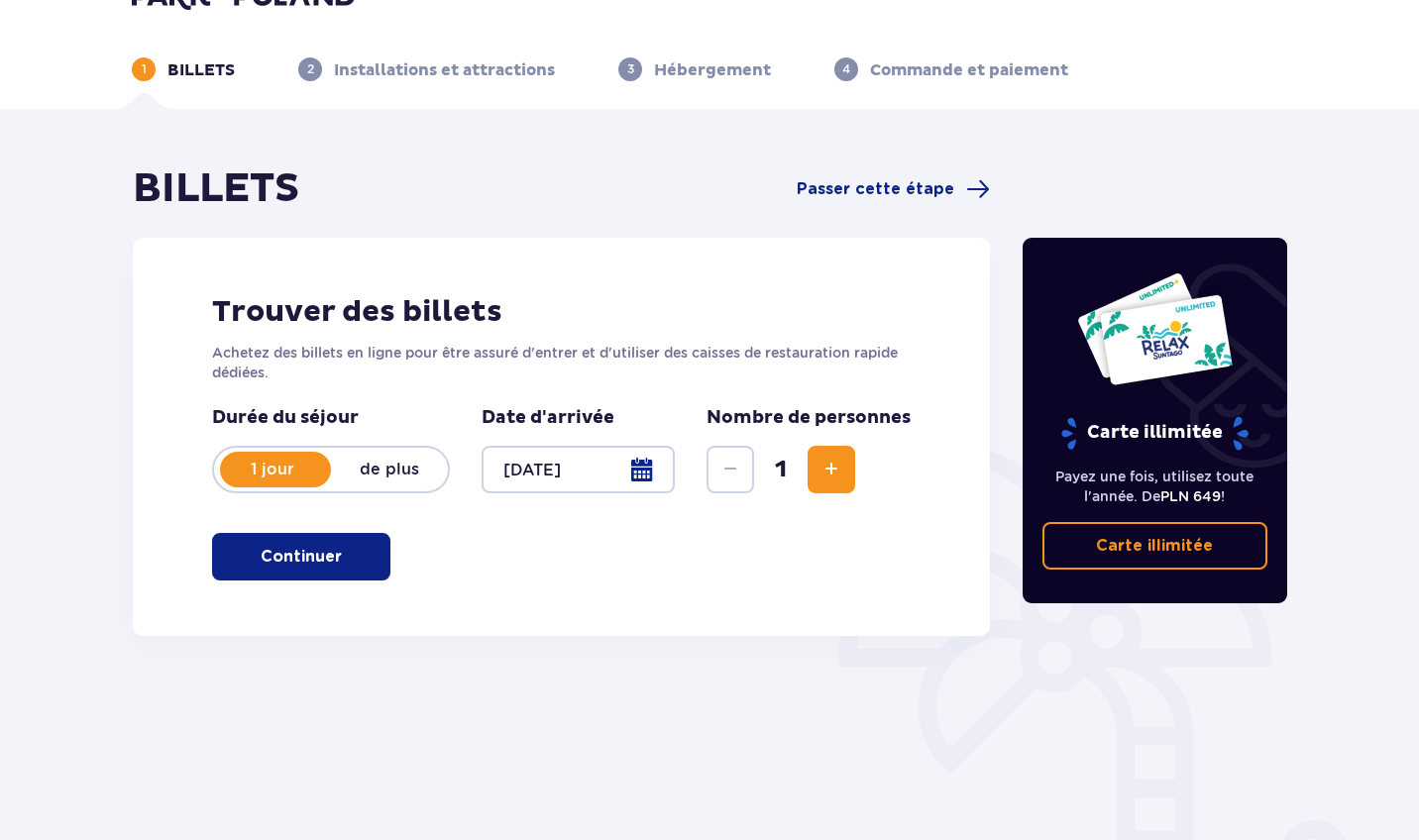 scroll, scrollTop: 53, scrollLeft: 0, axis: vertical 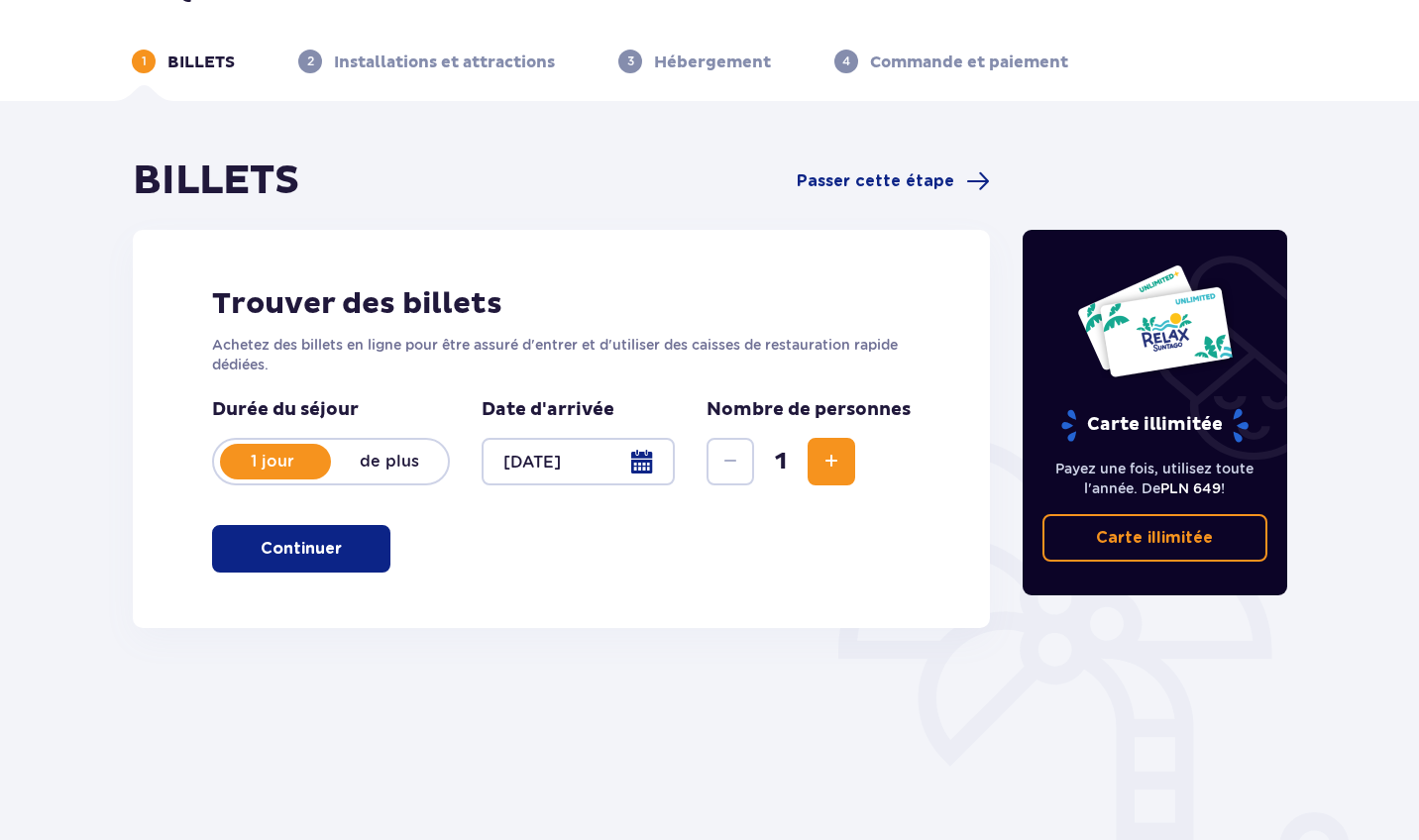 click at bounding box center (831, 462) 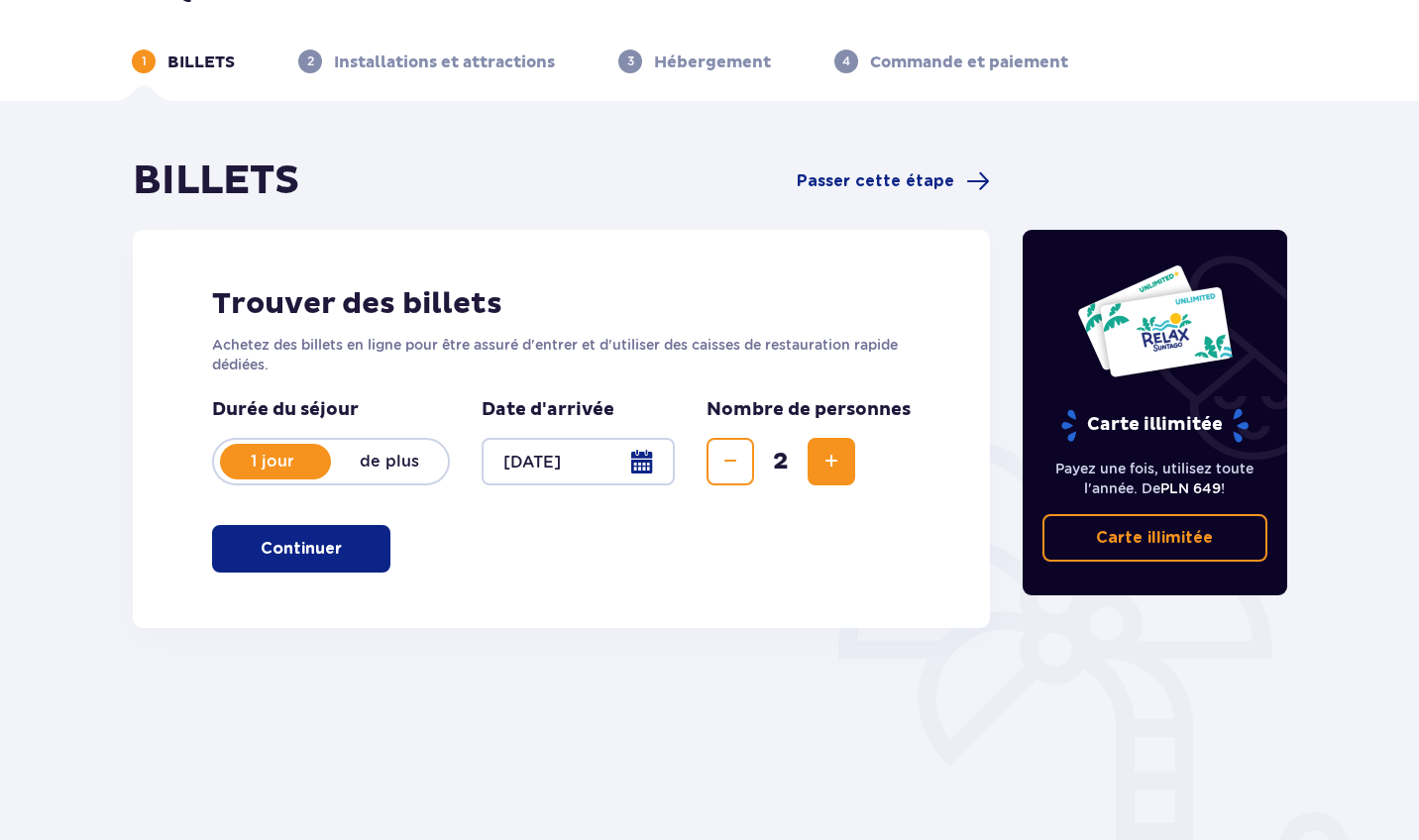 click on "Continuer" at bounding box center [301, 549] 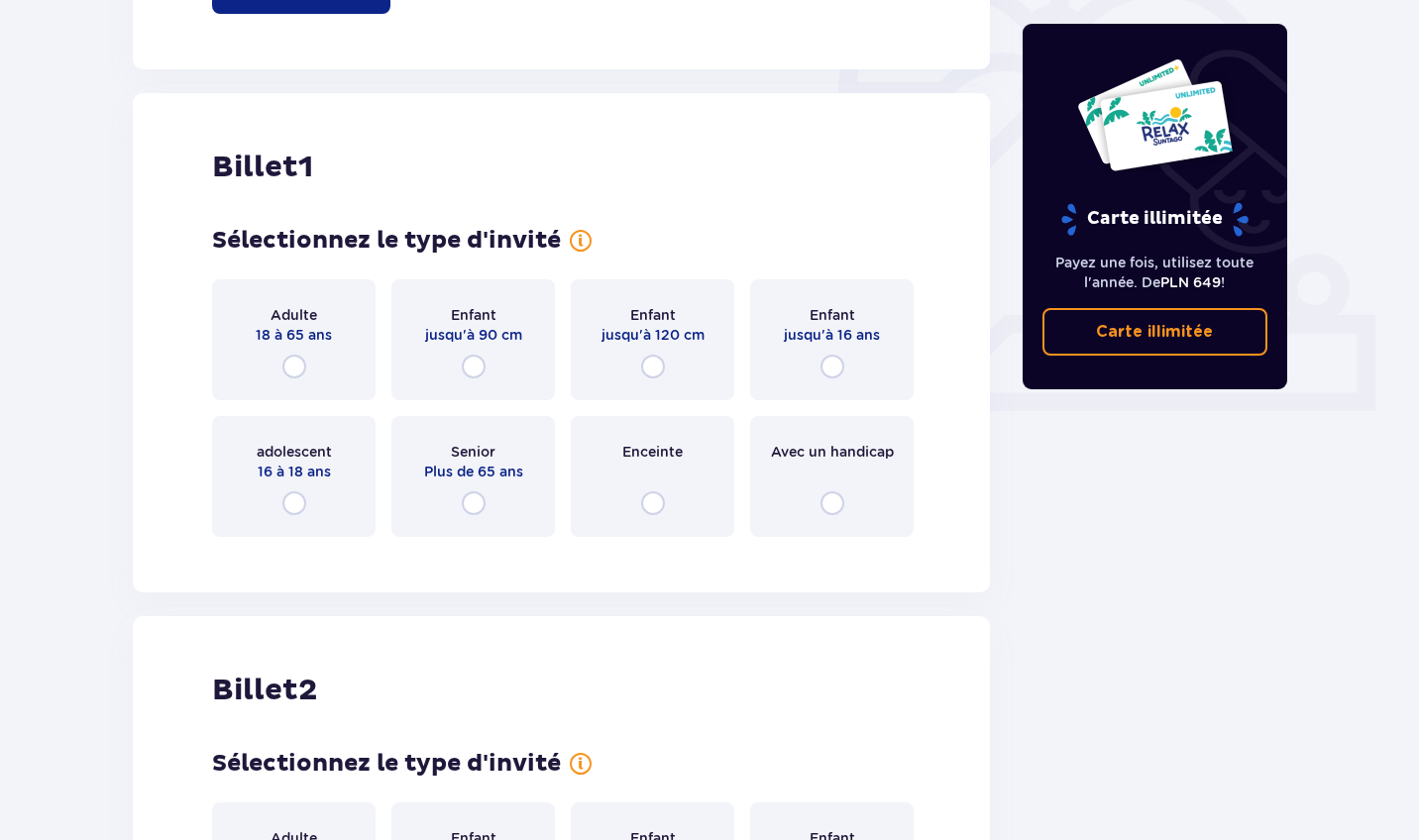 scroll, scrollTop: 594, scrollLeft: 0, axis: vertical 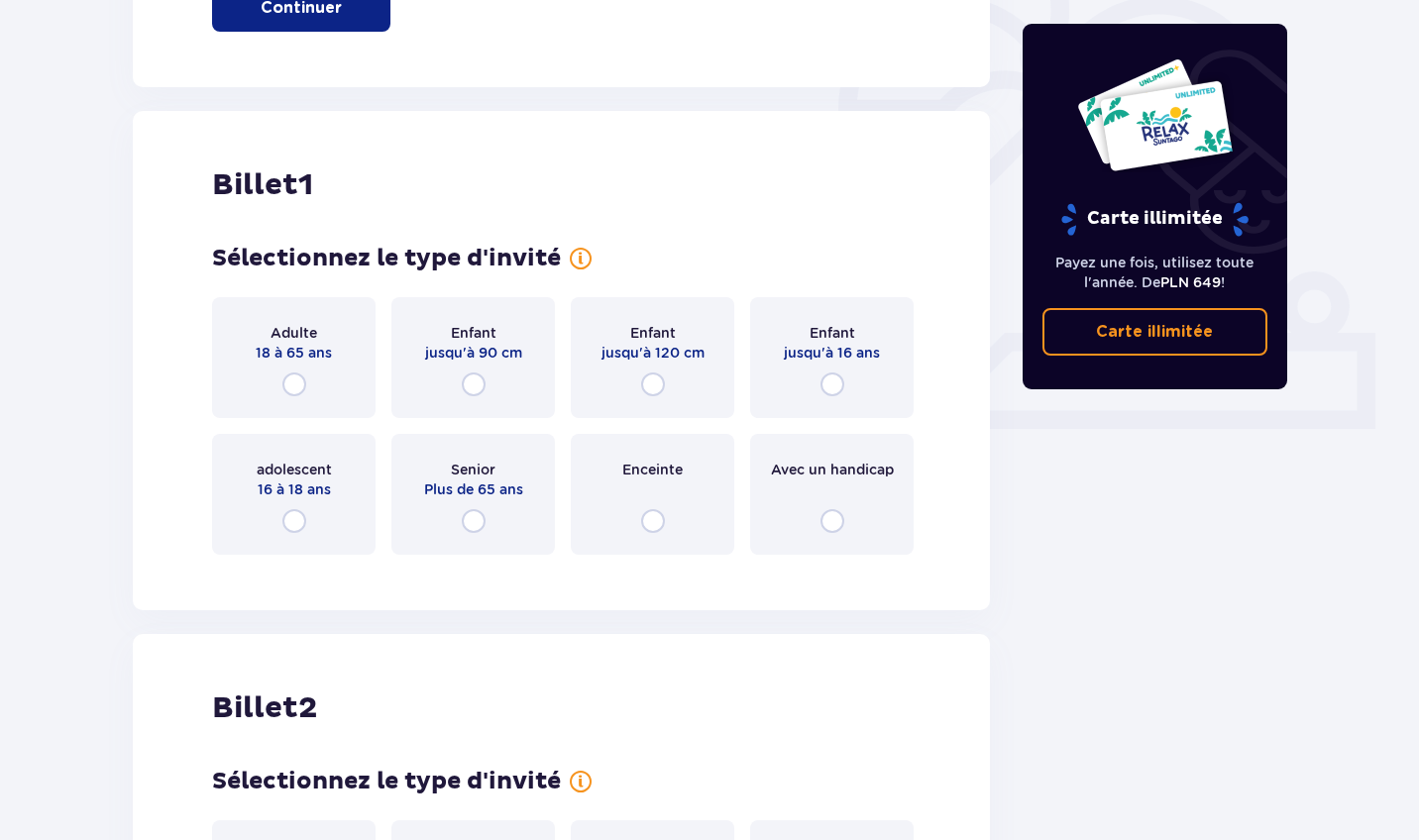 click at bounding box center (294, 384) 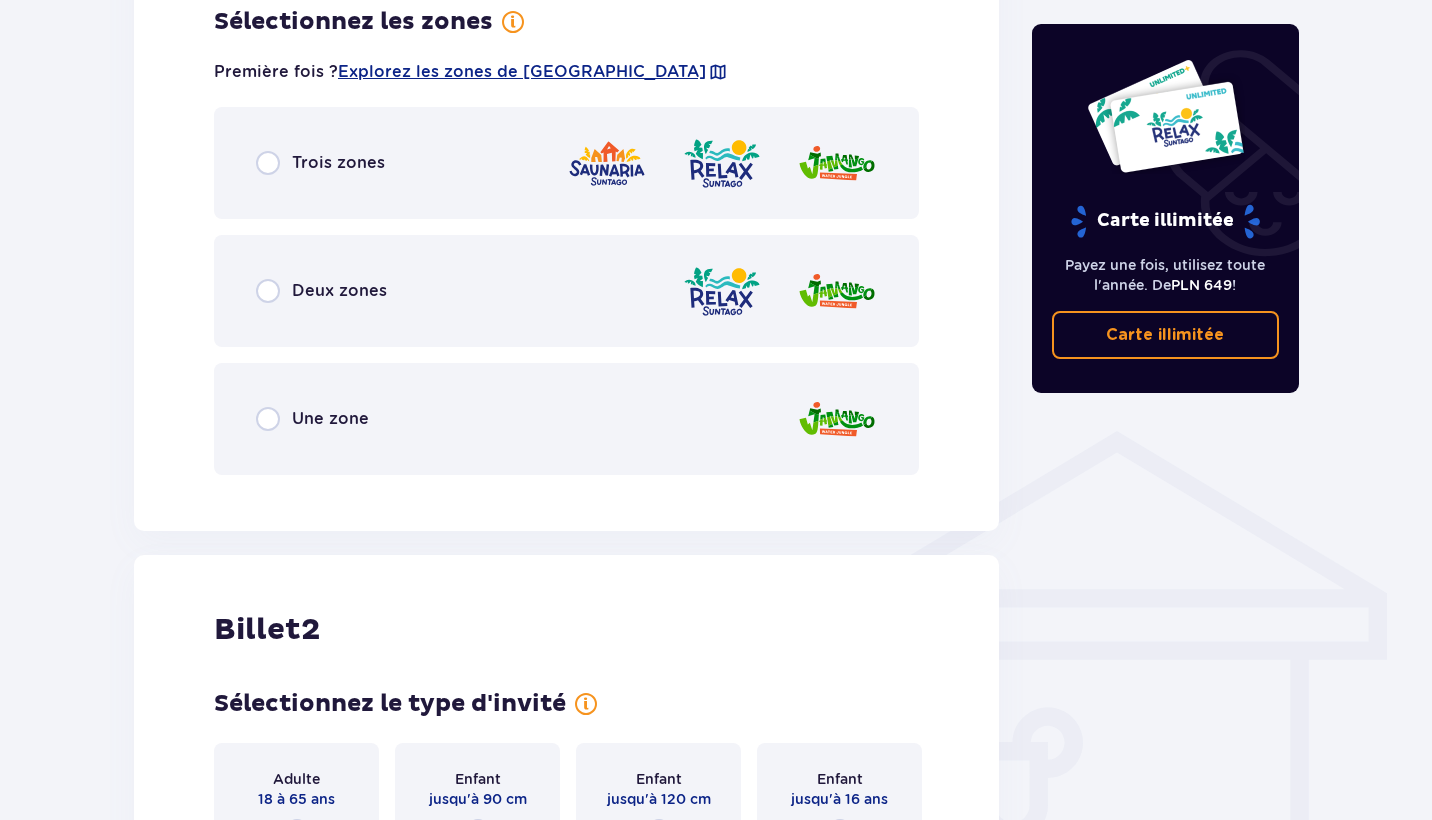 scroll, scrollTop: 1194, scrollLeft: 0, axis: vertical 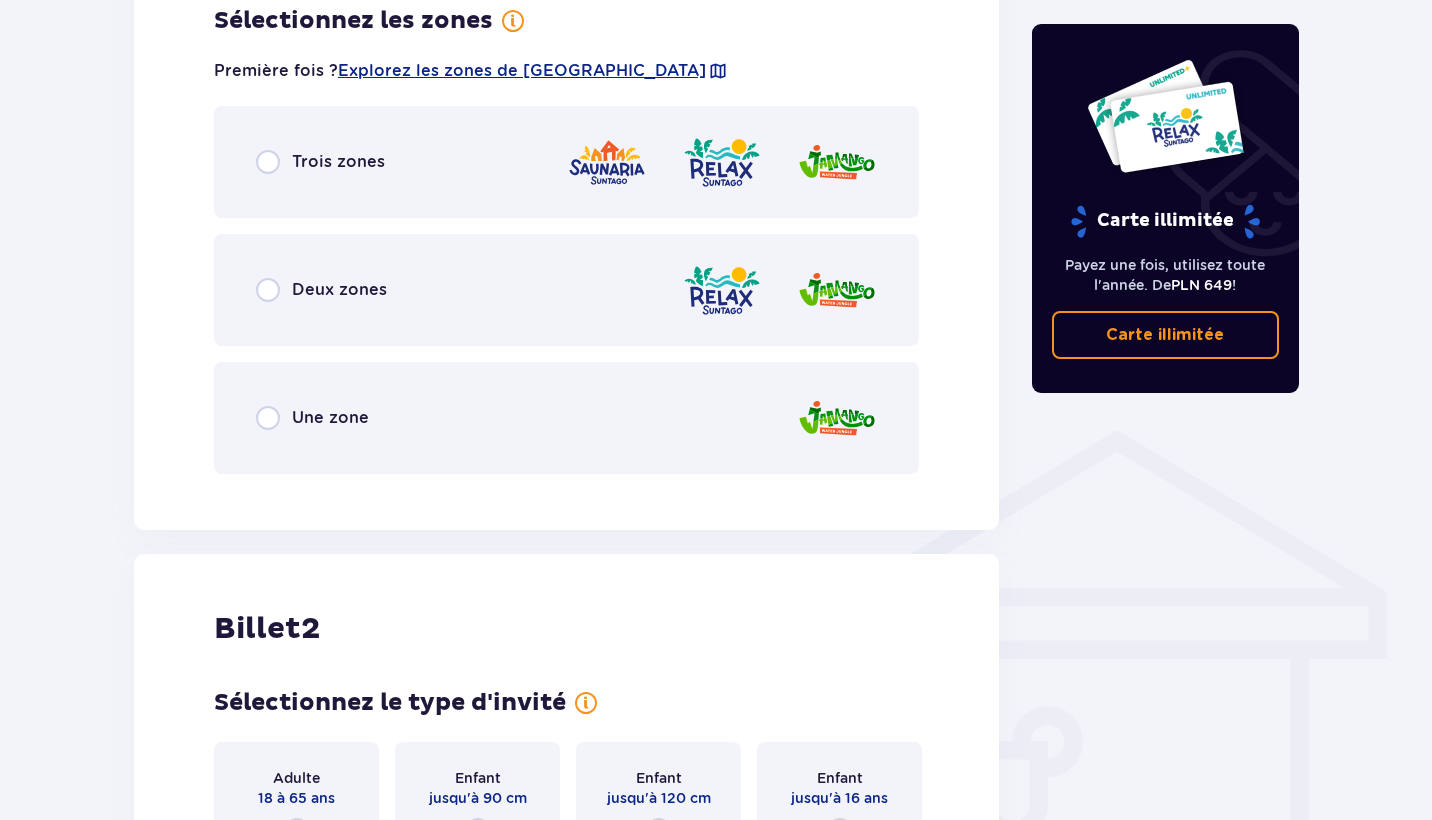 click at bounding box center (268, 418) 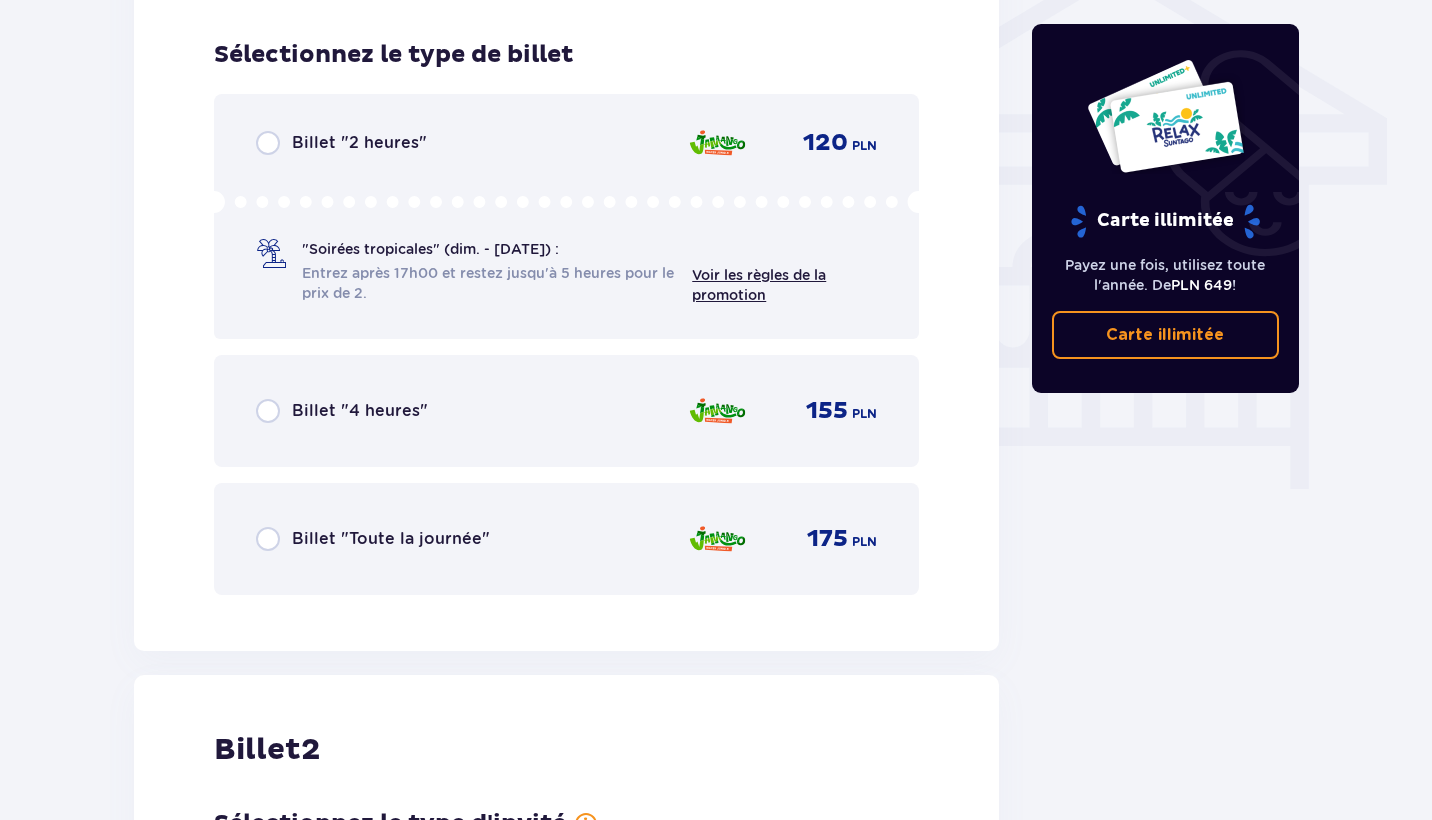 scroll, scrollTop: 1649, scrollLeft: 0, axis: vertical 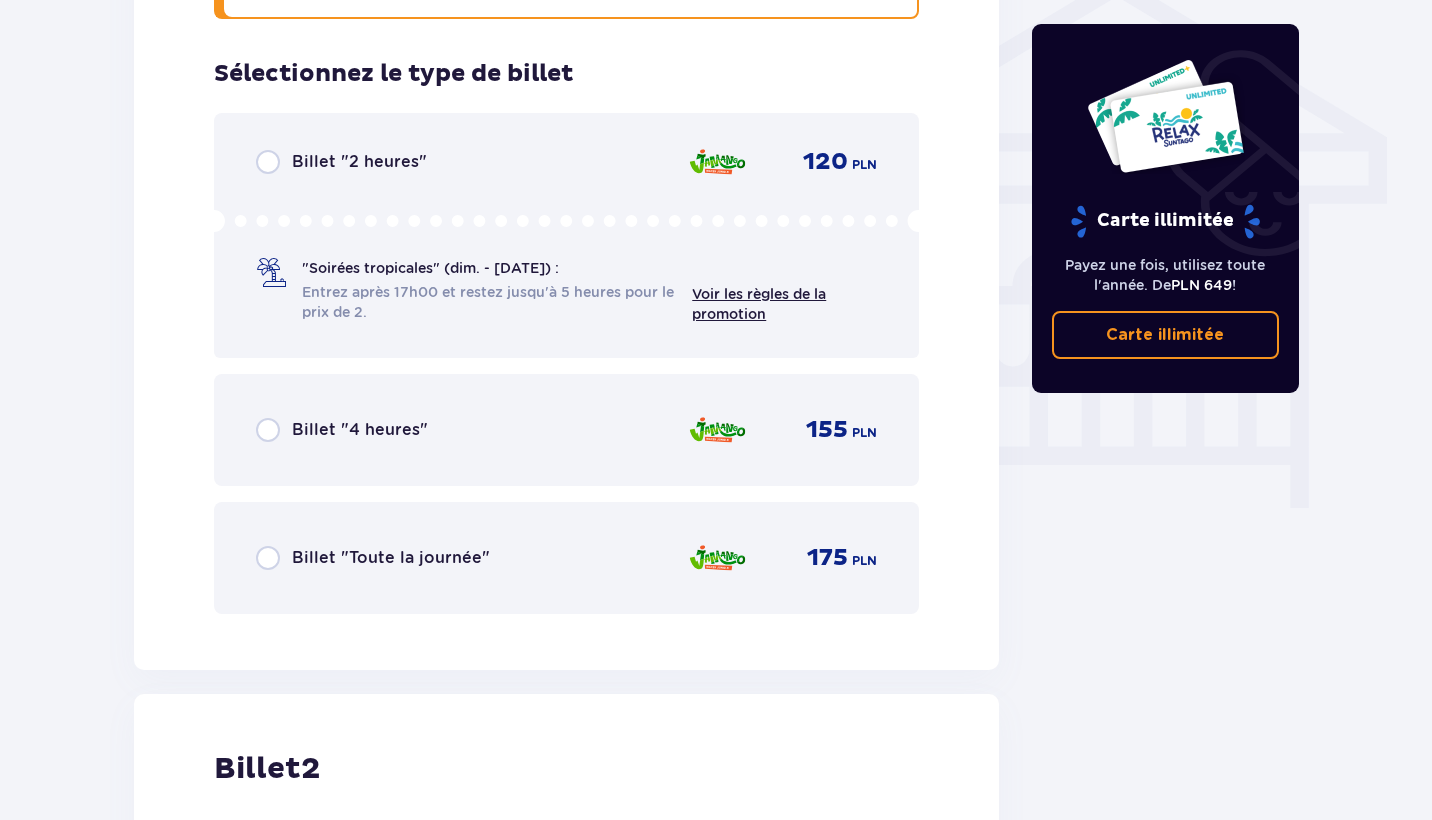 click at bounding box center (268, 558) 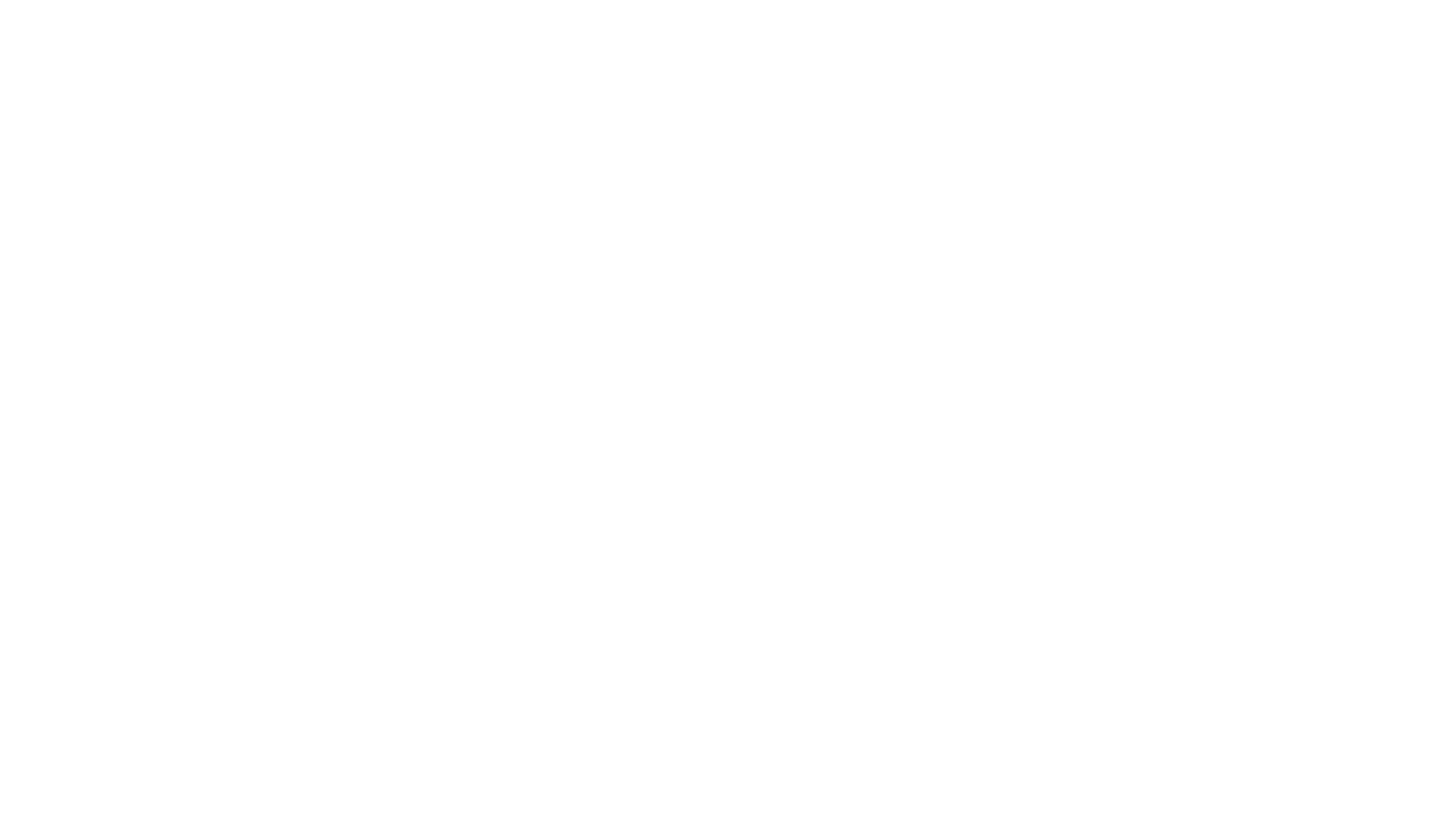 scroll, scrollTop: 0, scrollLeft: 0, axis: both 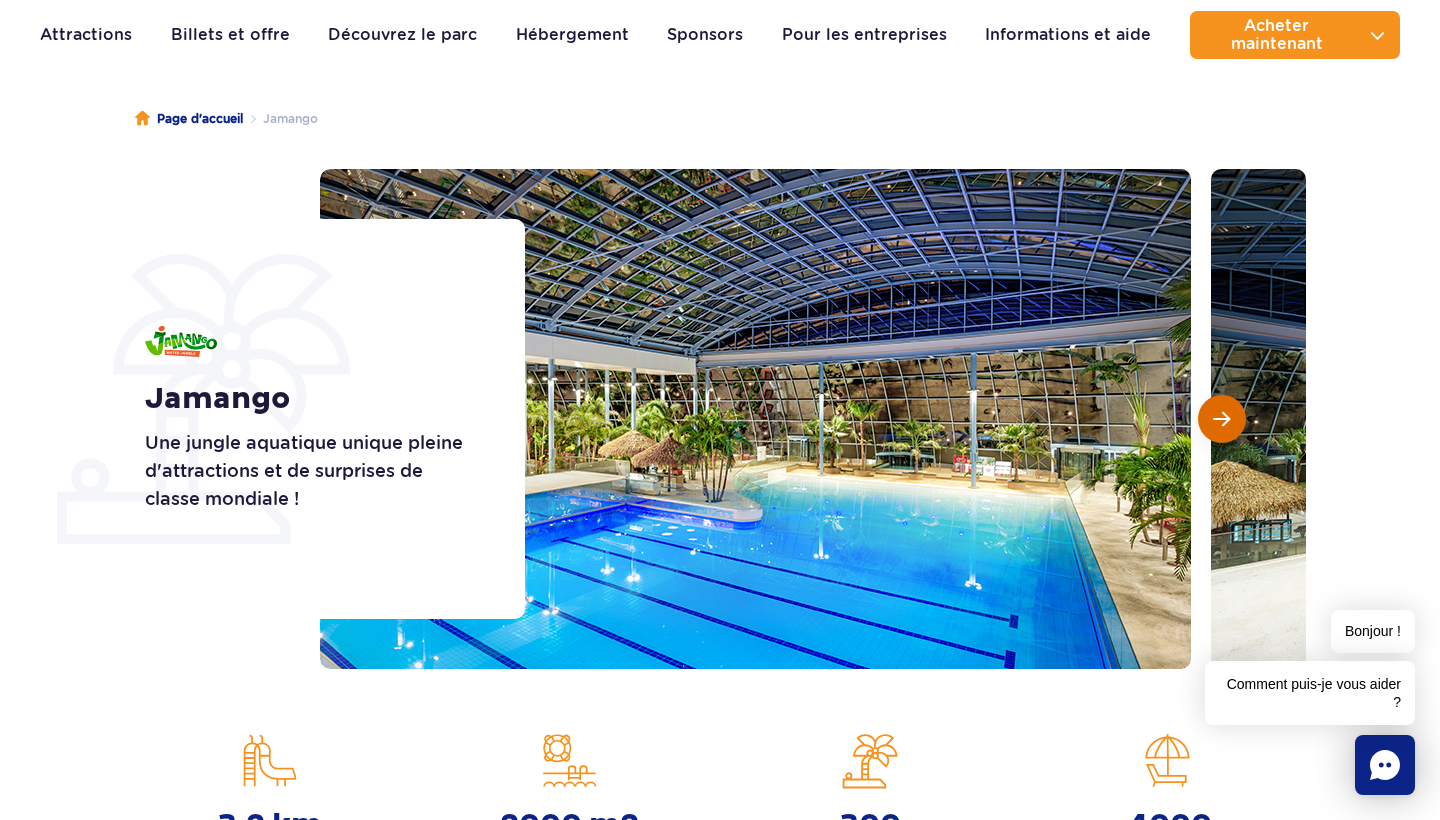 click at bounding box center (1222, 419) 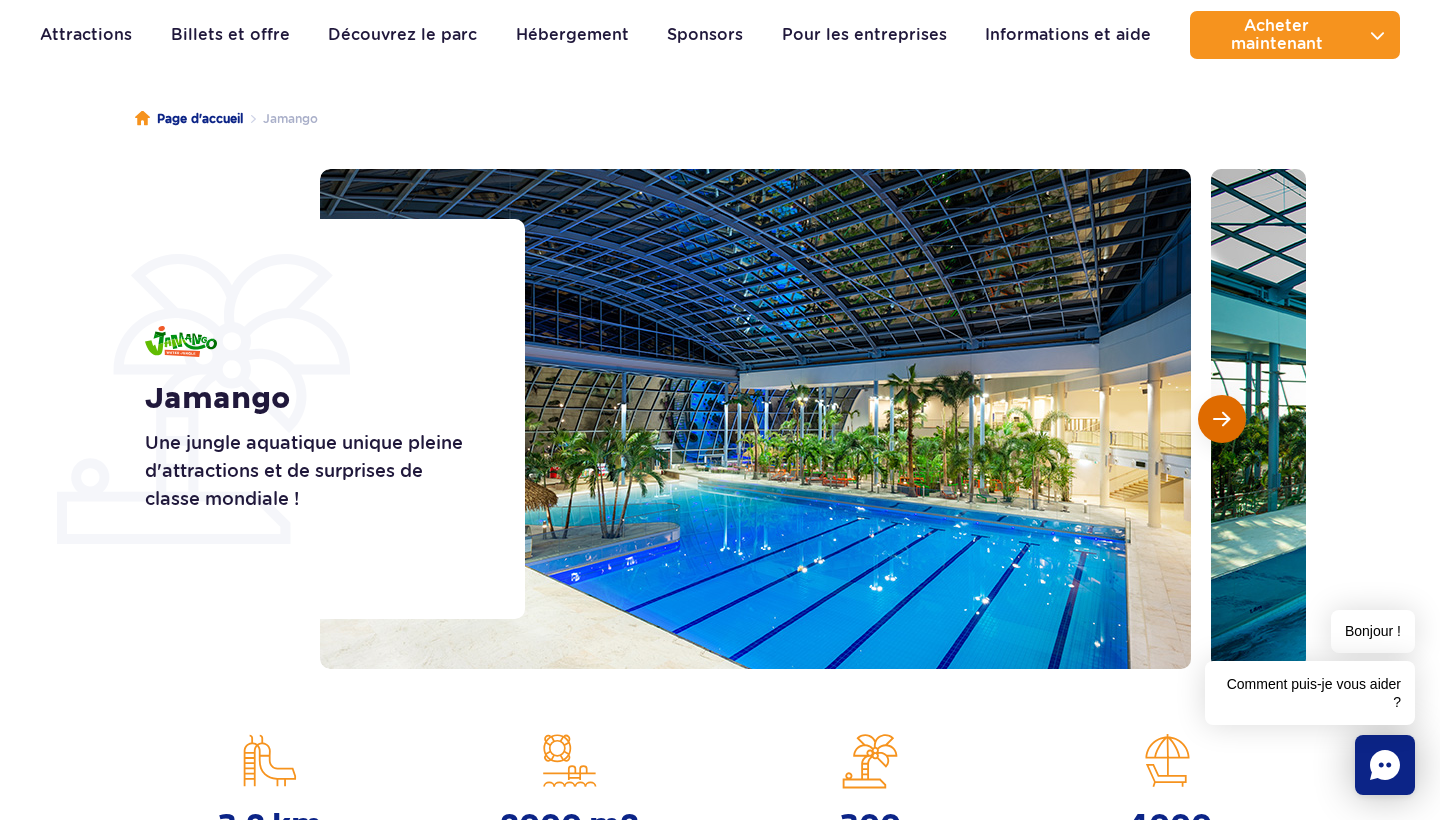 click at bounding box center [1221, 419] 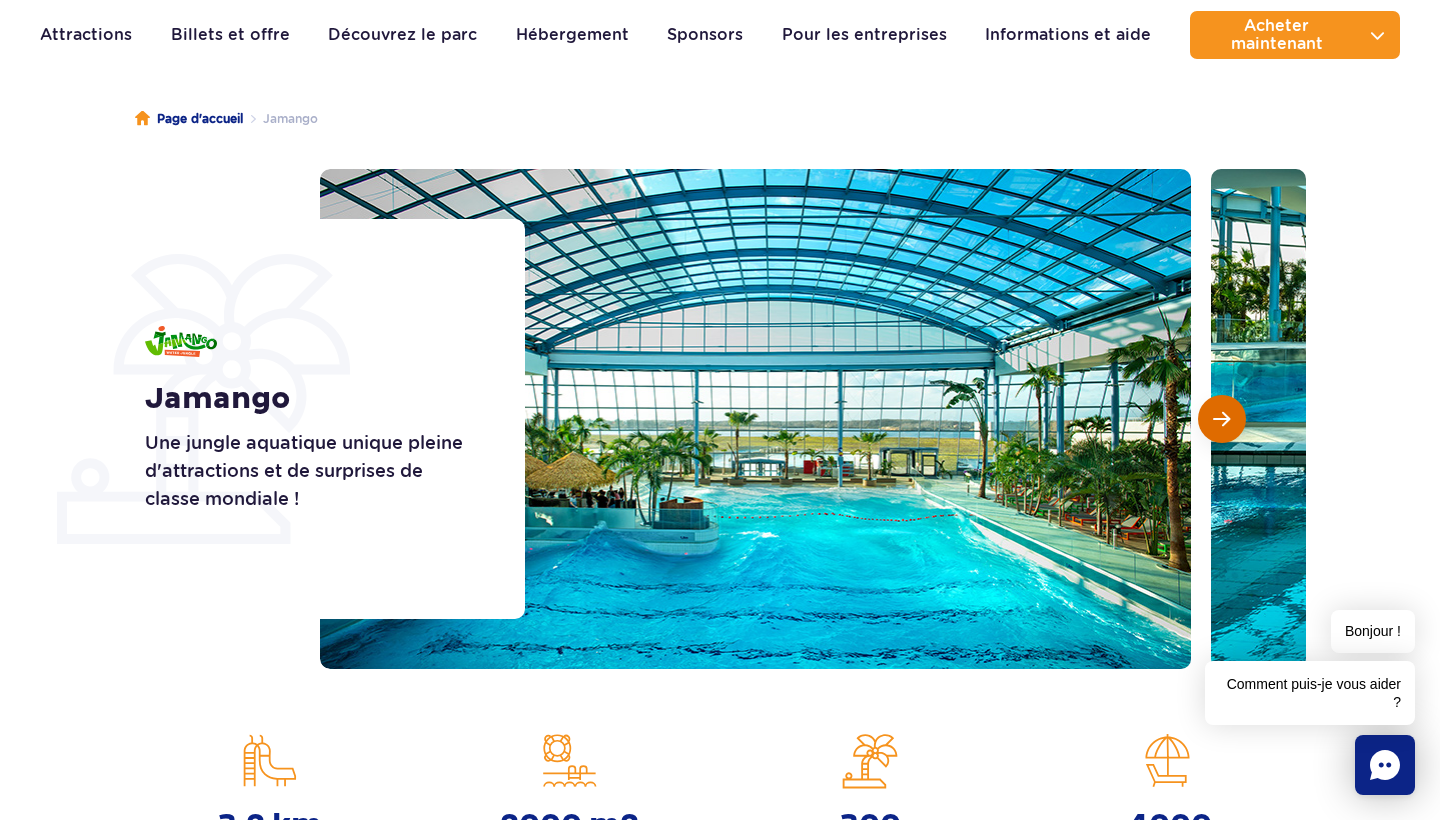 click at bounding box center (1221, 419) 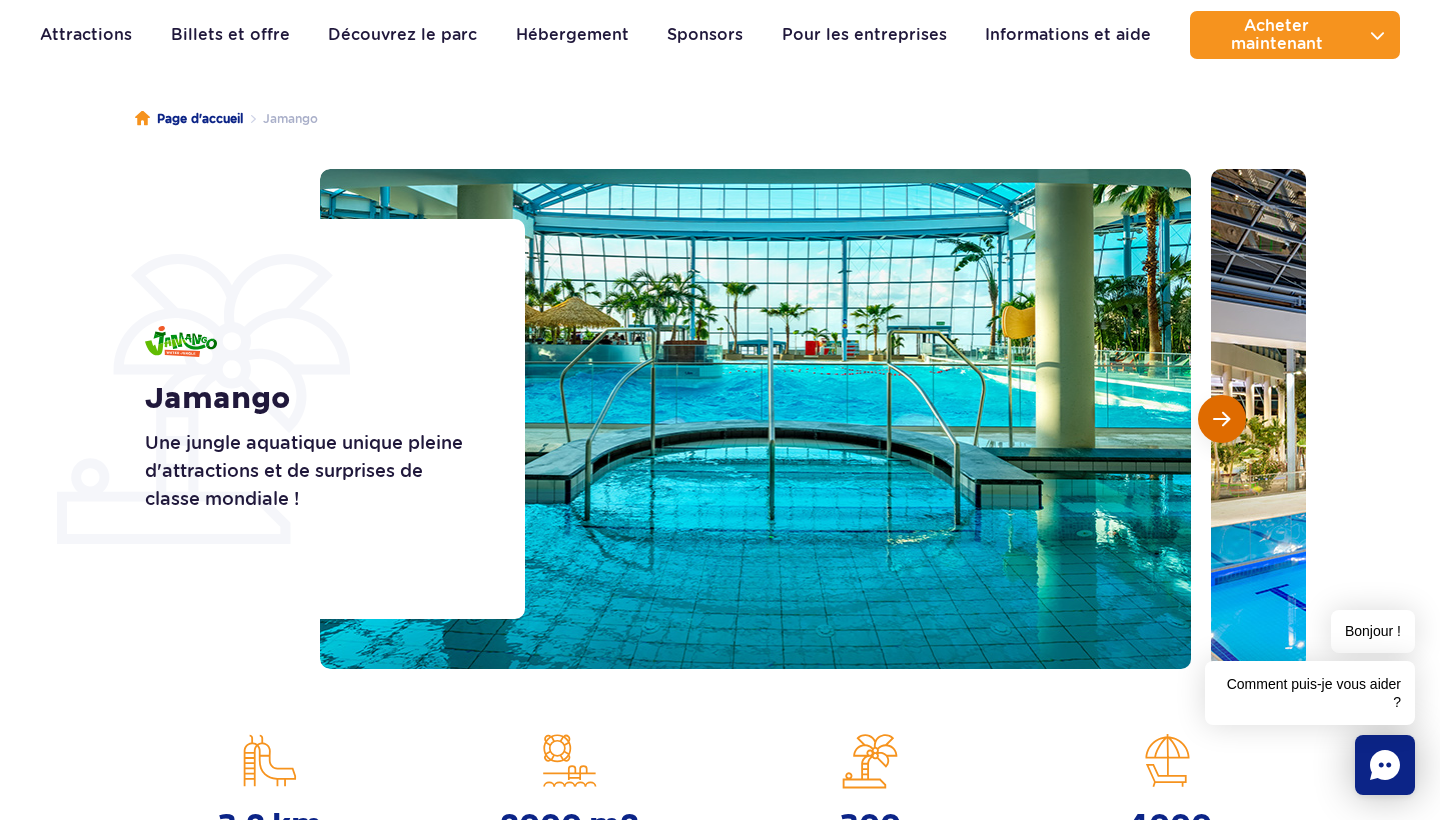click at bounding box center [1221, 419] 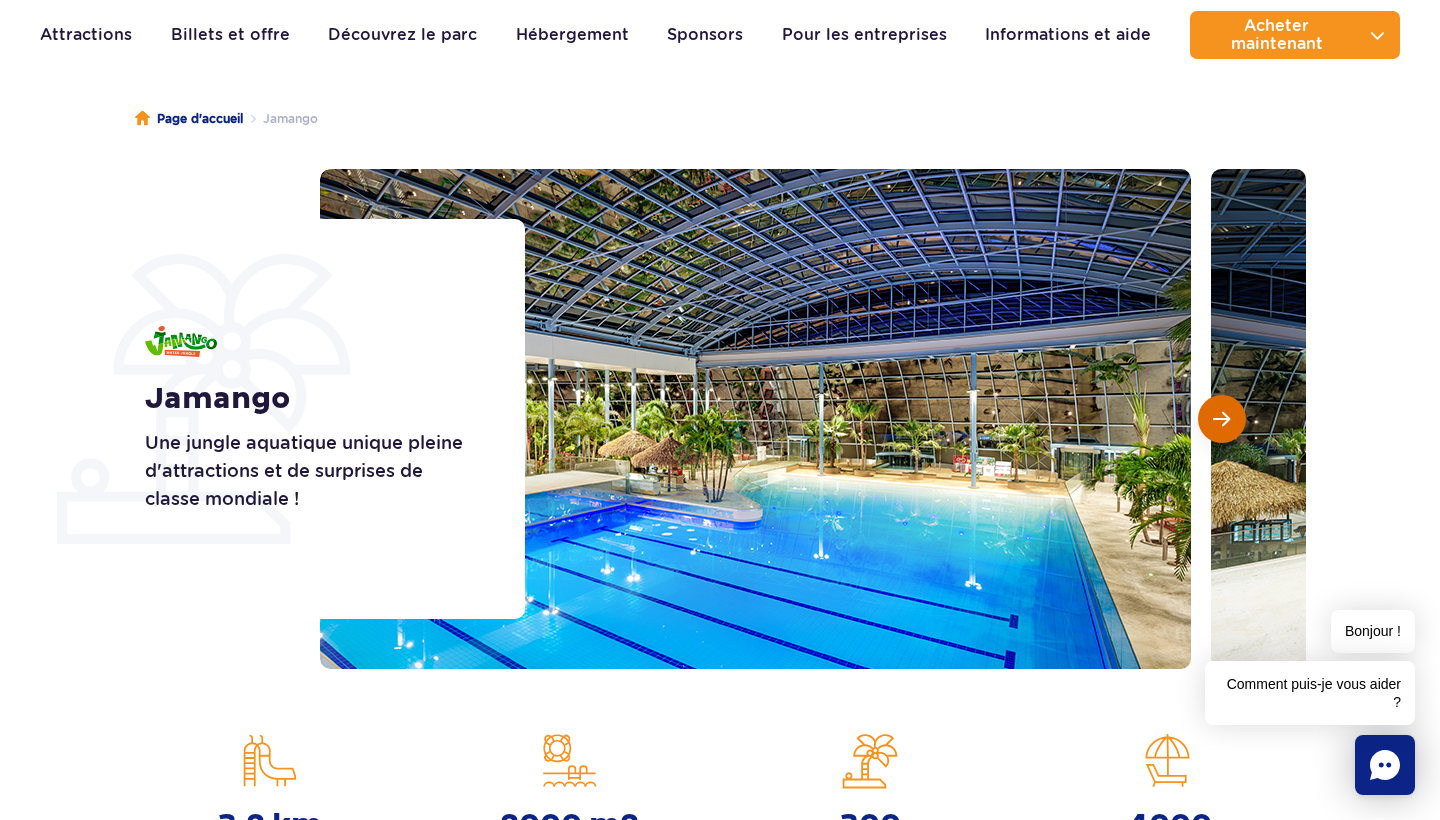 click at bounding box center [1221, 419] 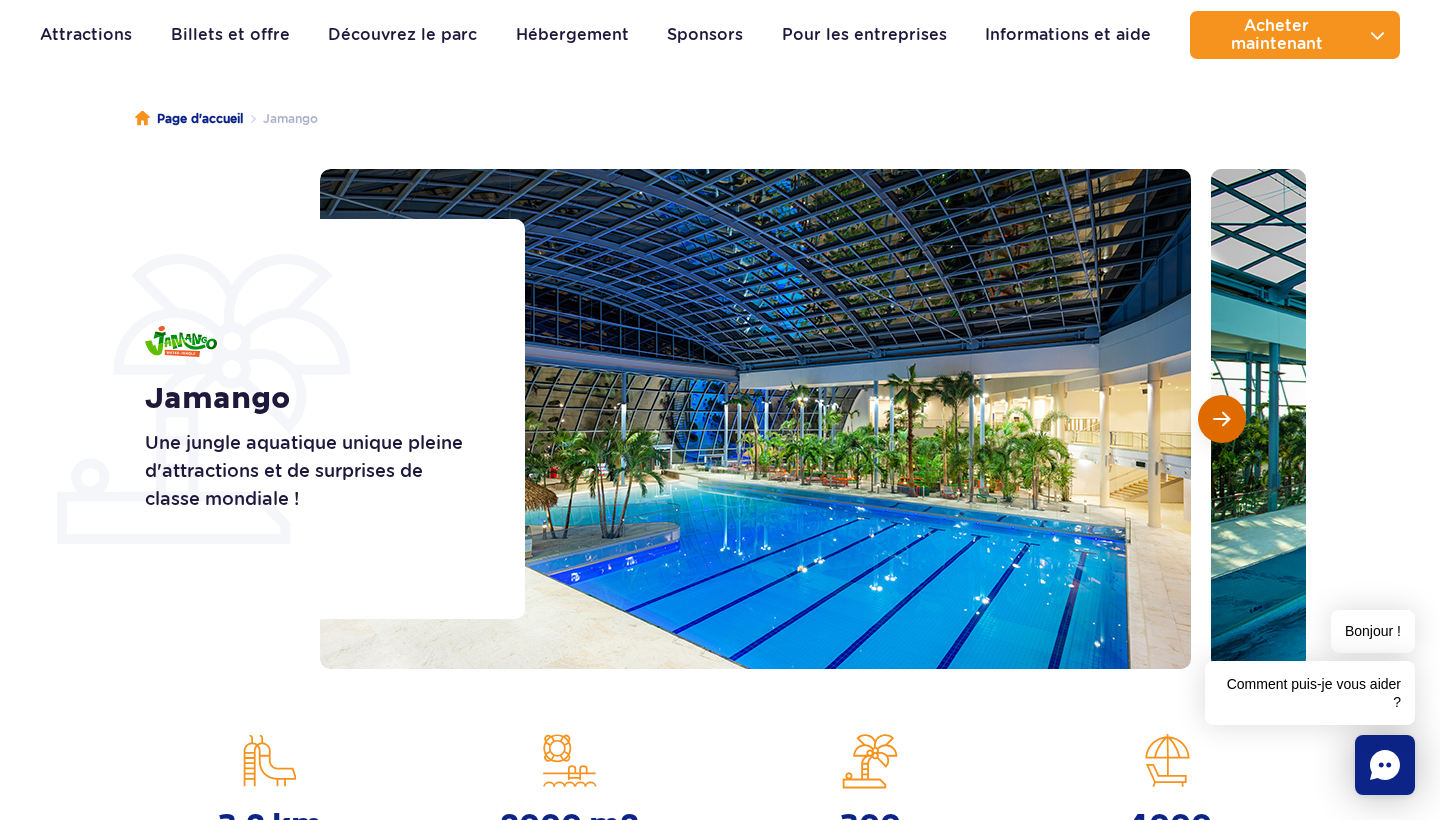 click at bounding box center [1221, 419] 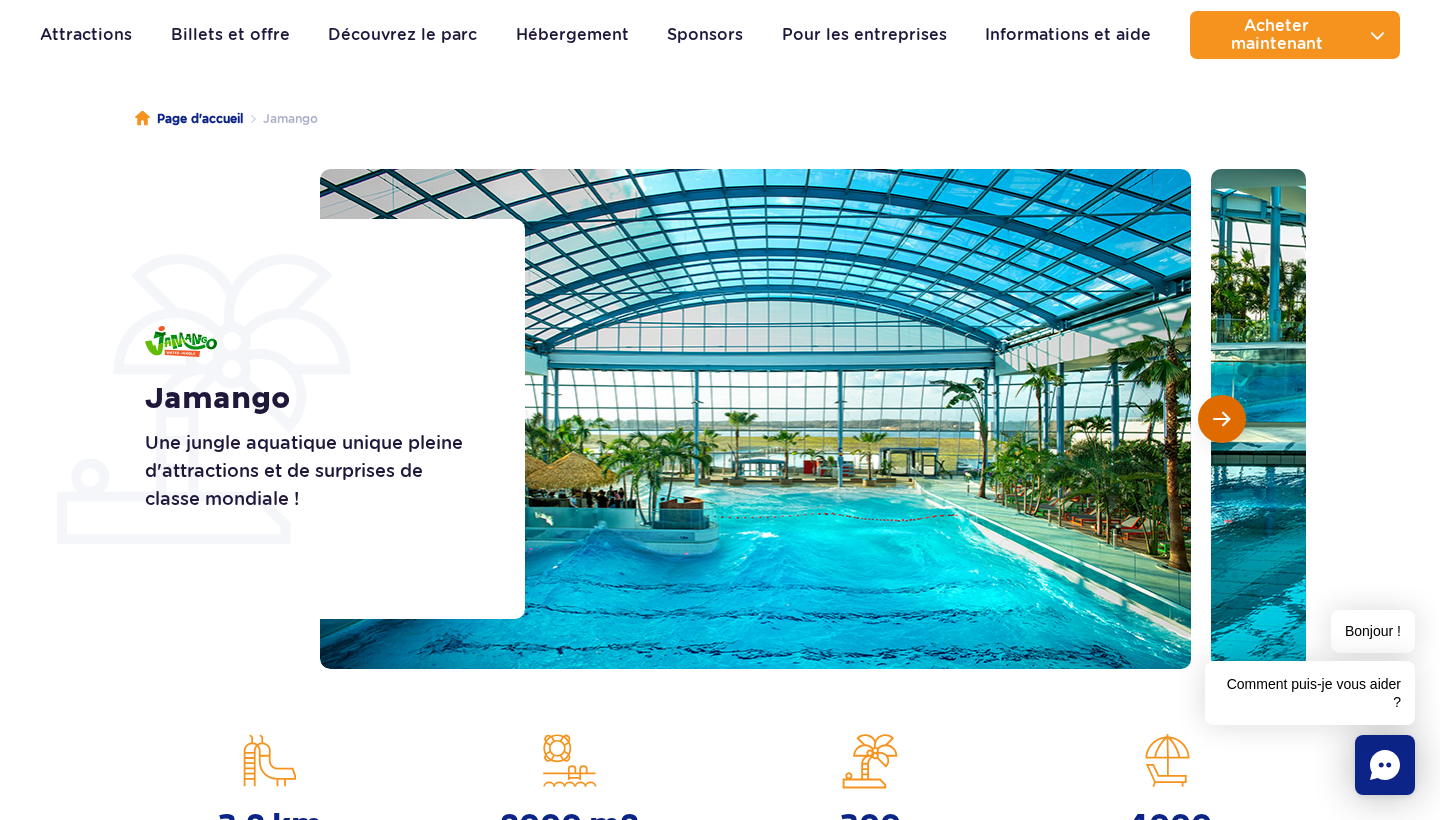 click at bounding box center [1221, 419] 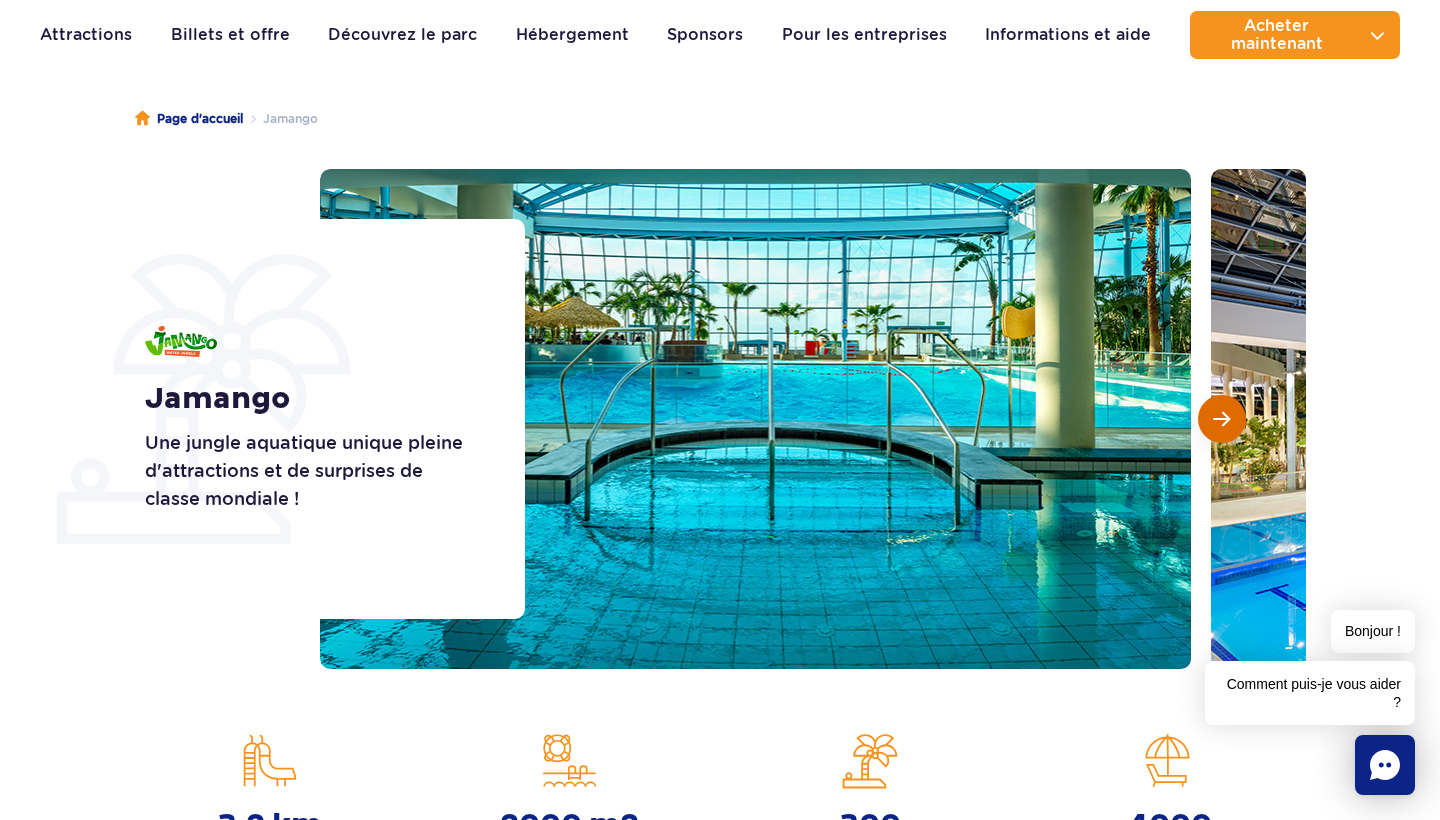 click at bounding box center (1221, 419) 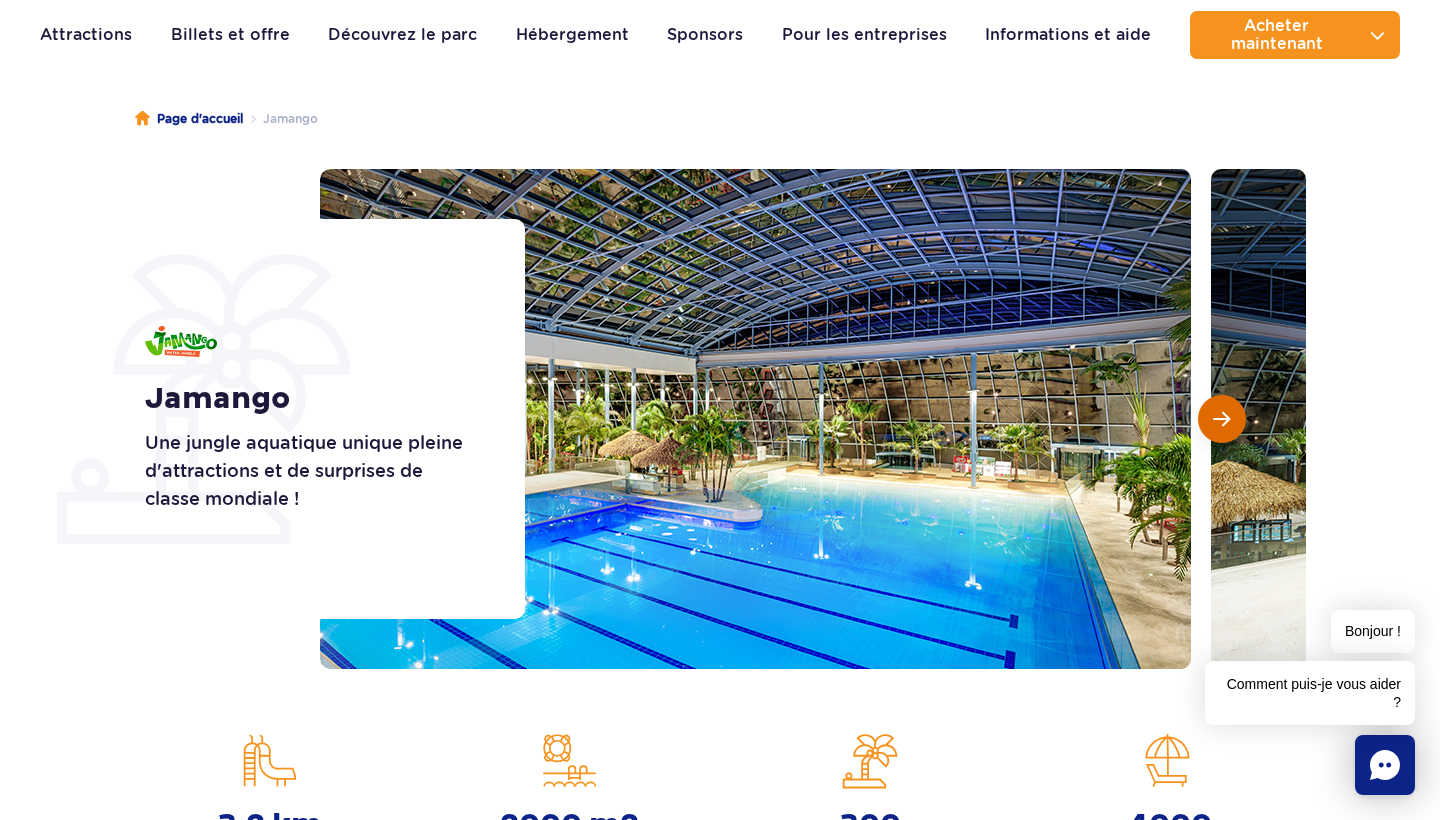 click at bounding box center (1221, 419) 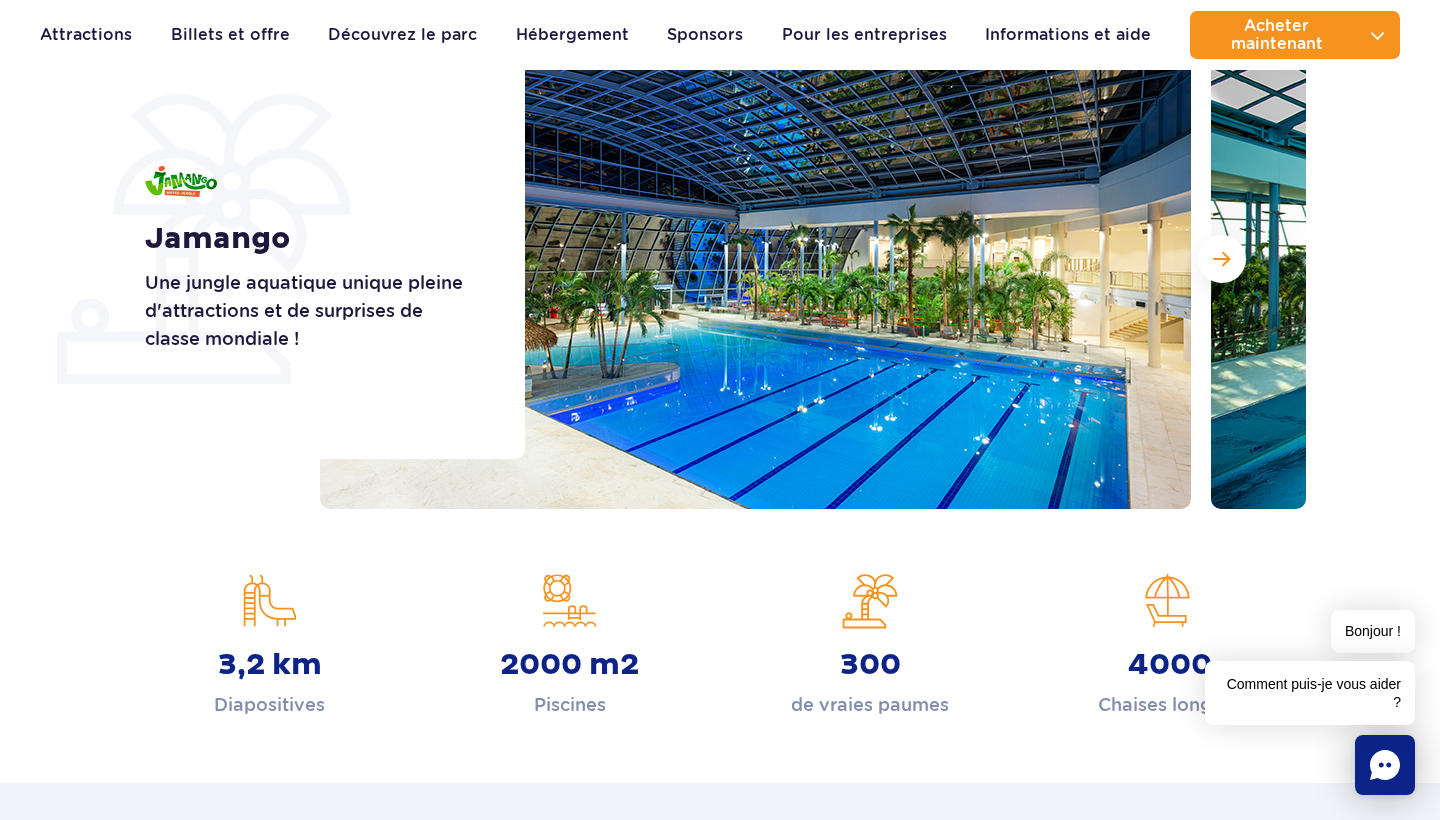 scroll, scrollTop: 304, scrollLeft: 0, axis: vertical 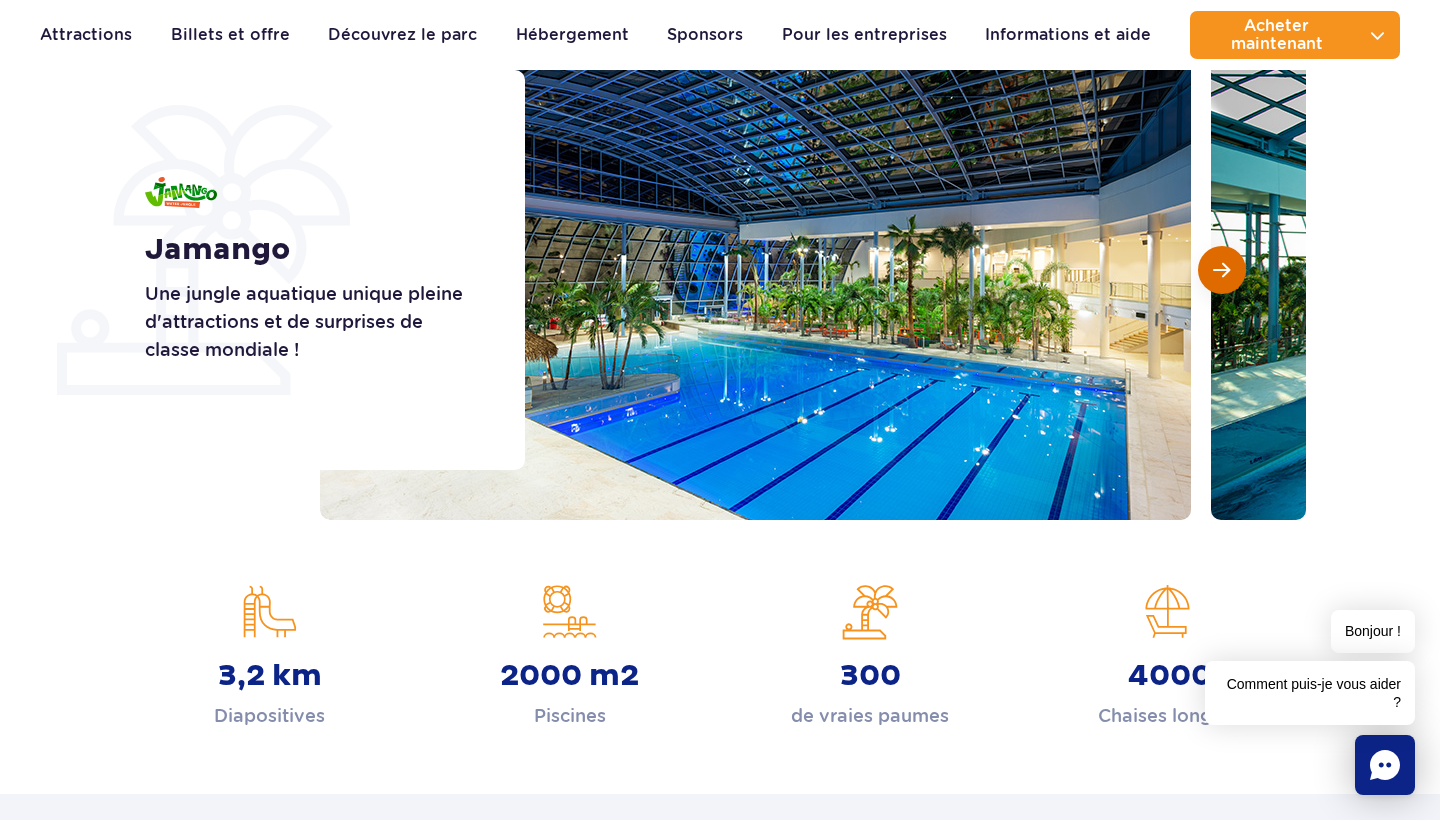 click at bounding box center [1221, 270] 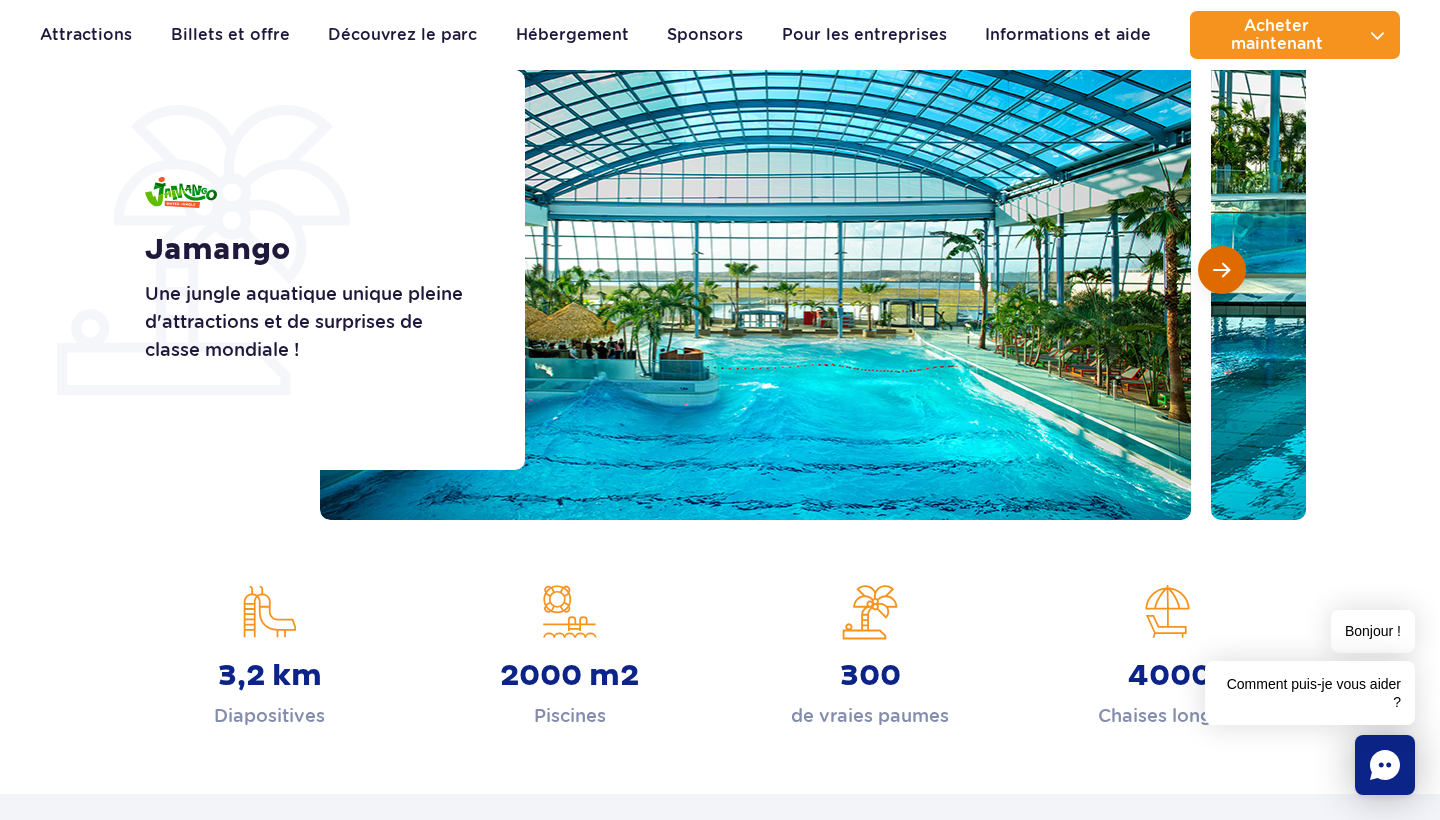 click at bounding box center (1221, 270) 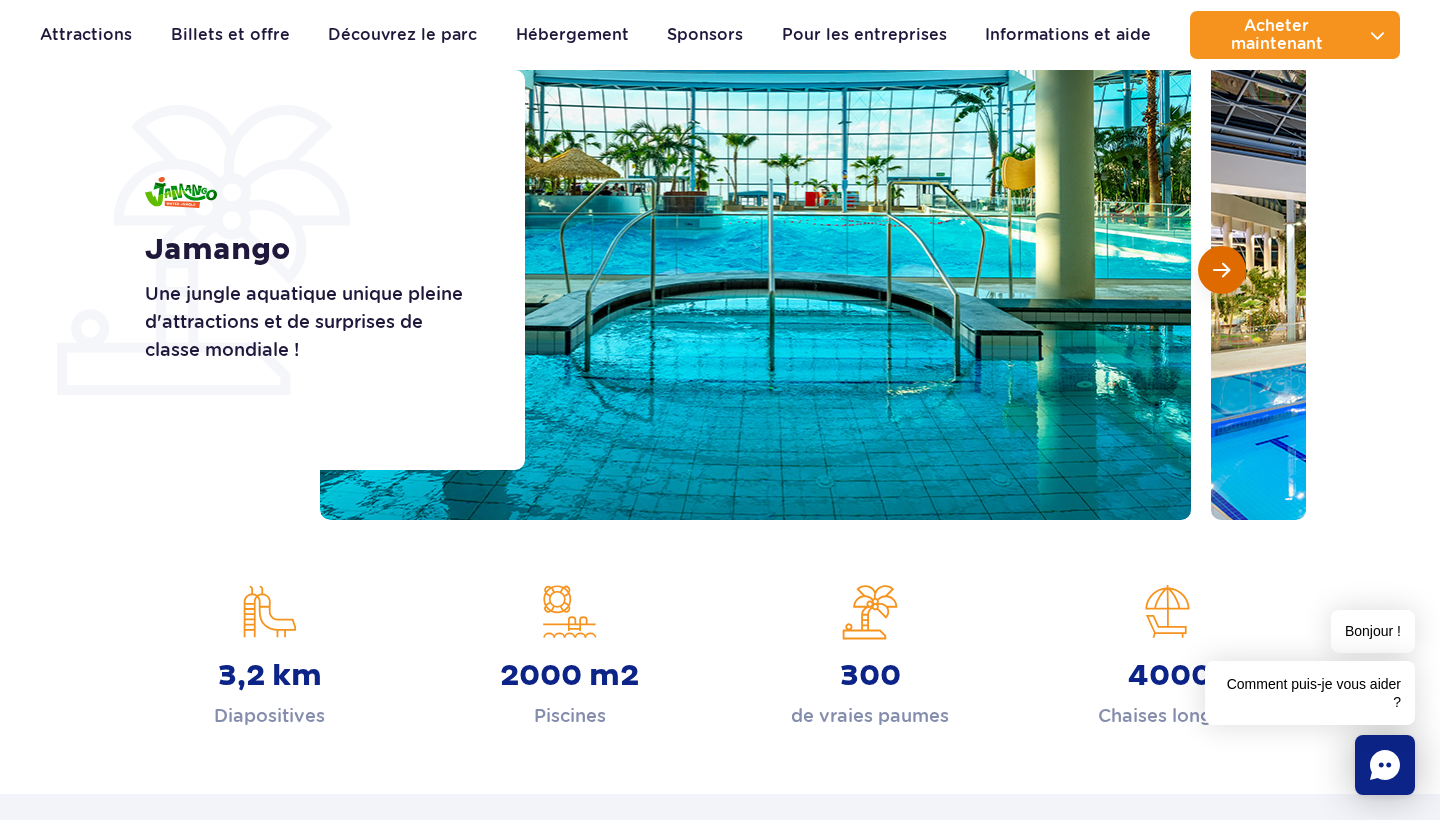 click at bounding box center (1221, 270) 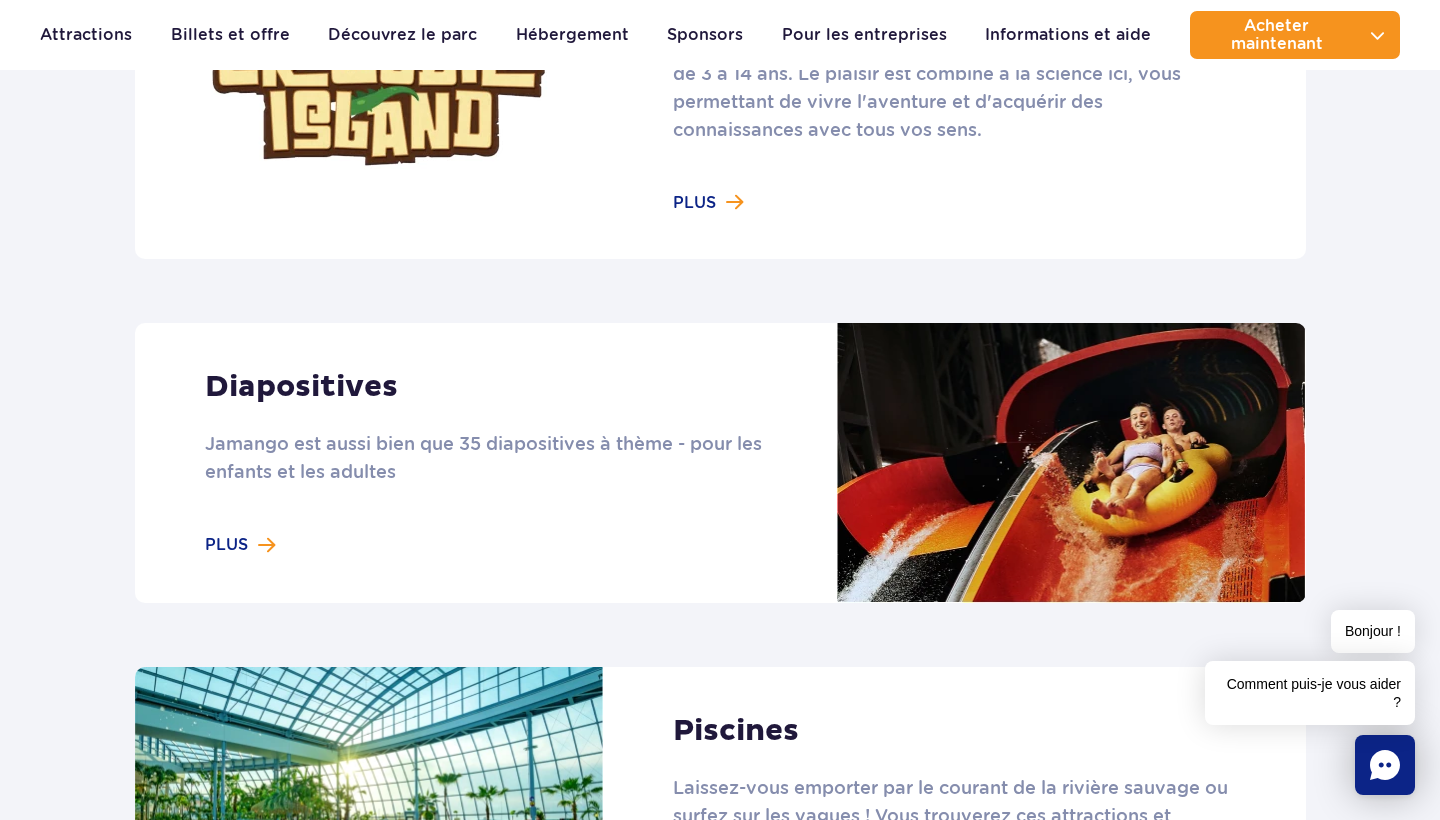 scroll, scrollTop: 1483, scrollLeft: 0, axis: vertical 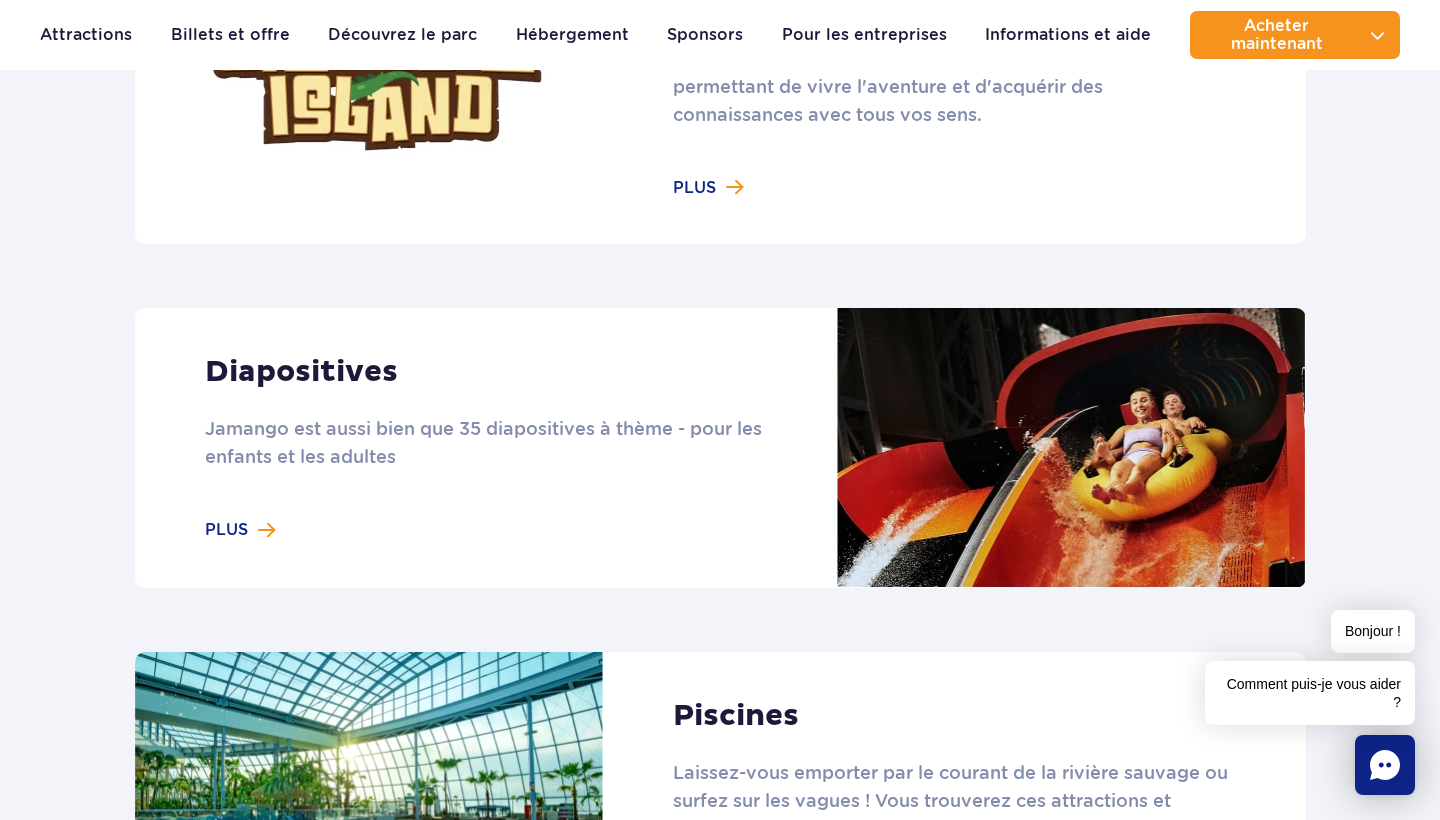 click at bounding box center (720, 448) 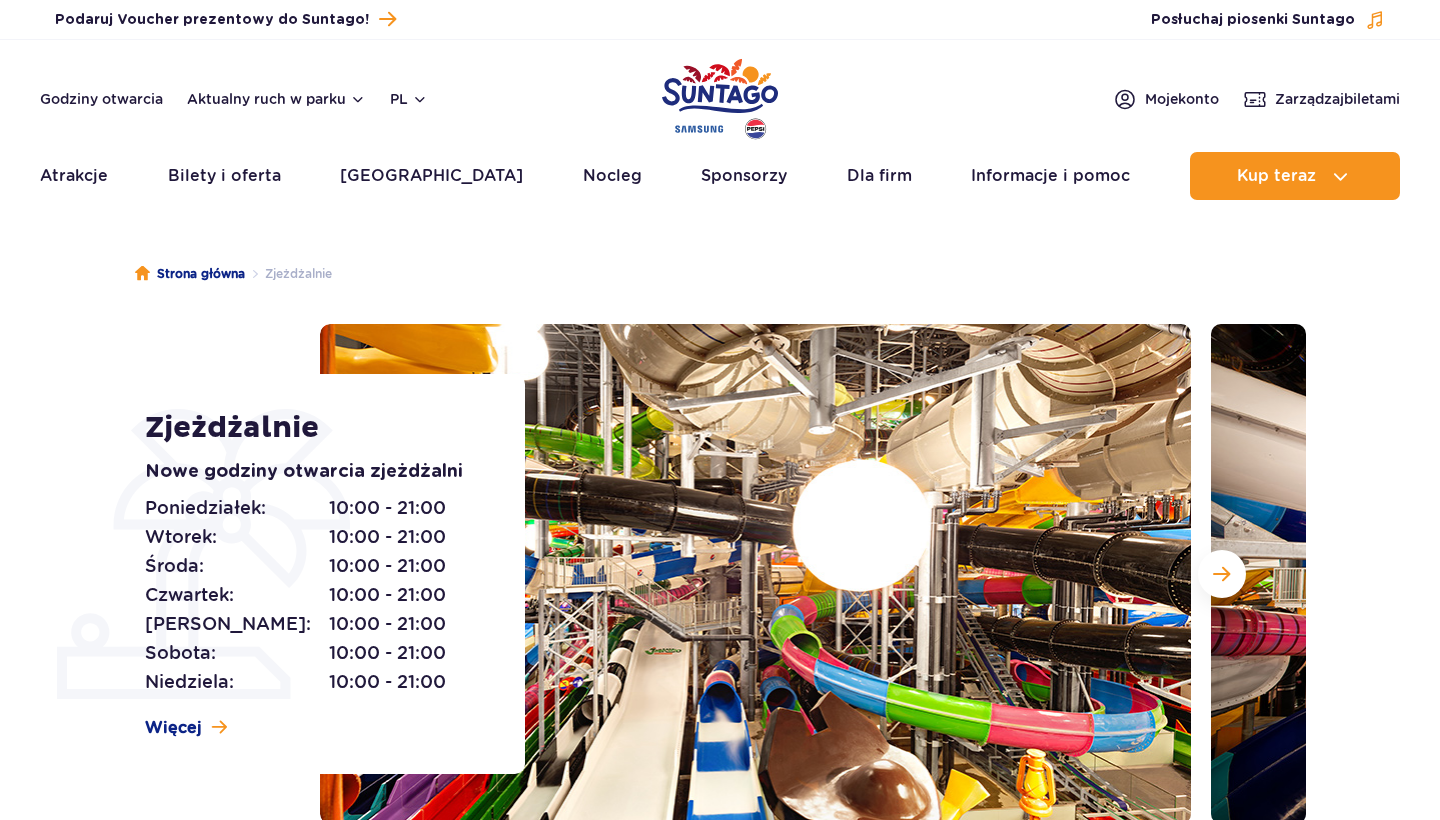 scroll, scrollTop: 0, scrollLeft: 0, axis: both 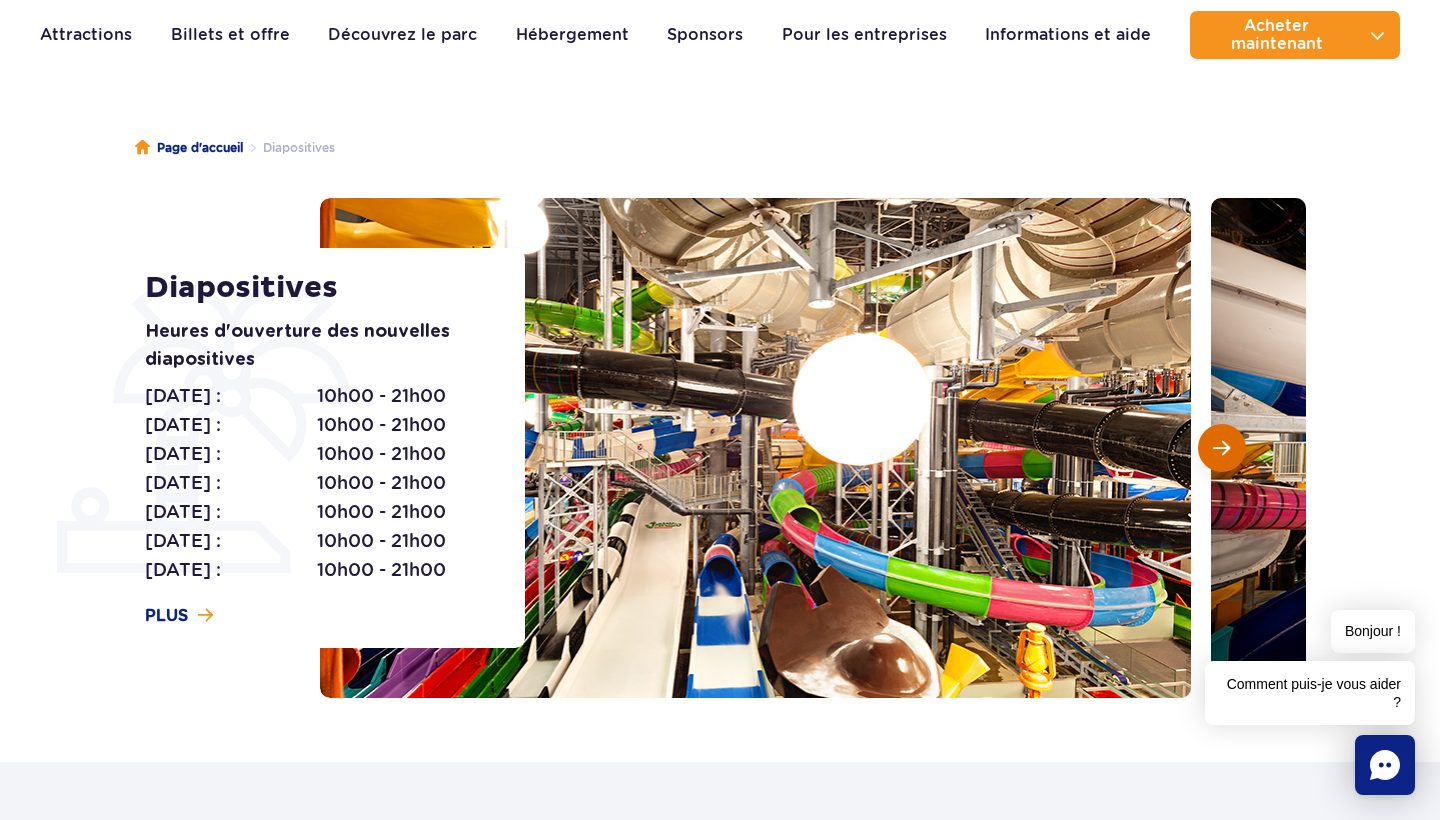 click at bounding box center (1222, 448) 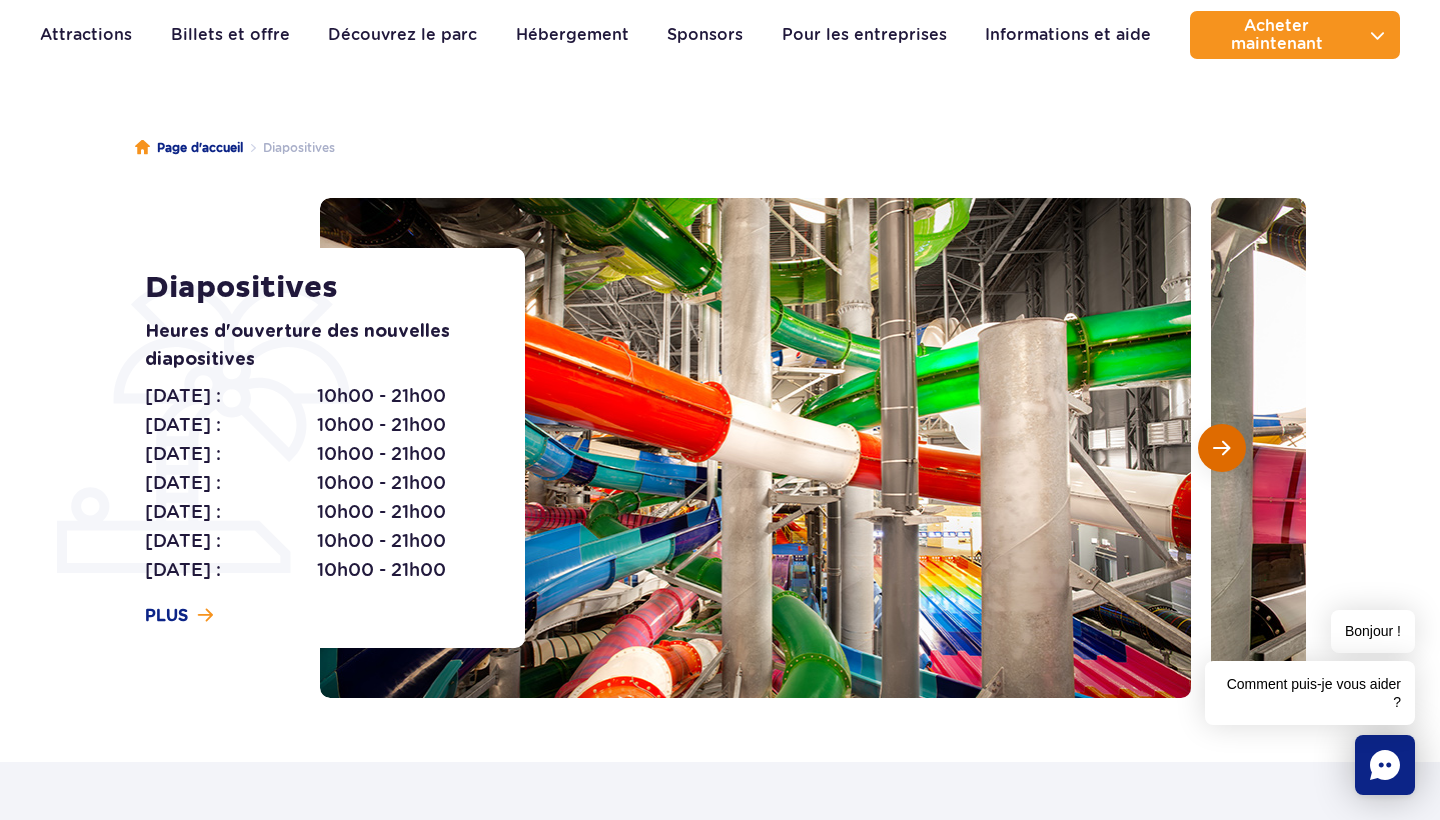 click at bounding box center [1222, 448] 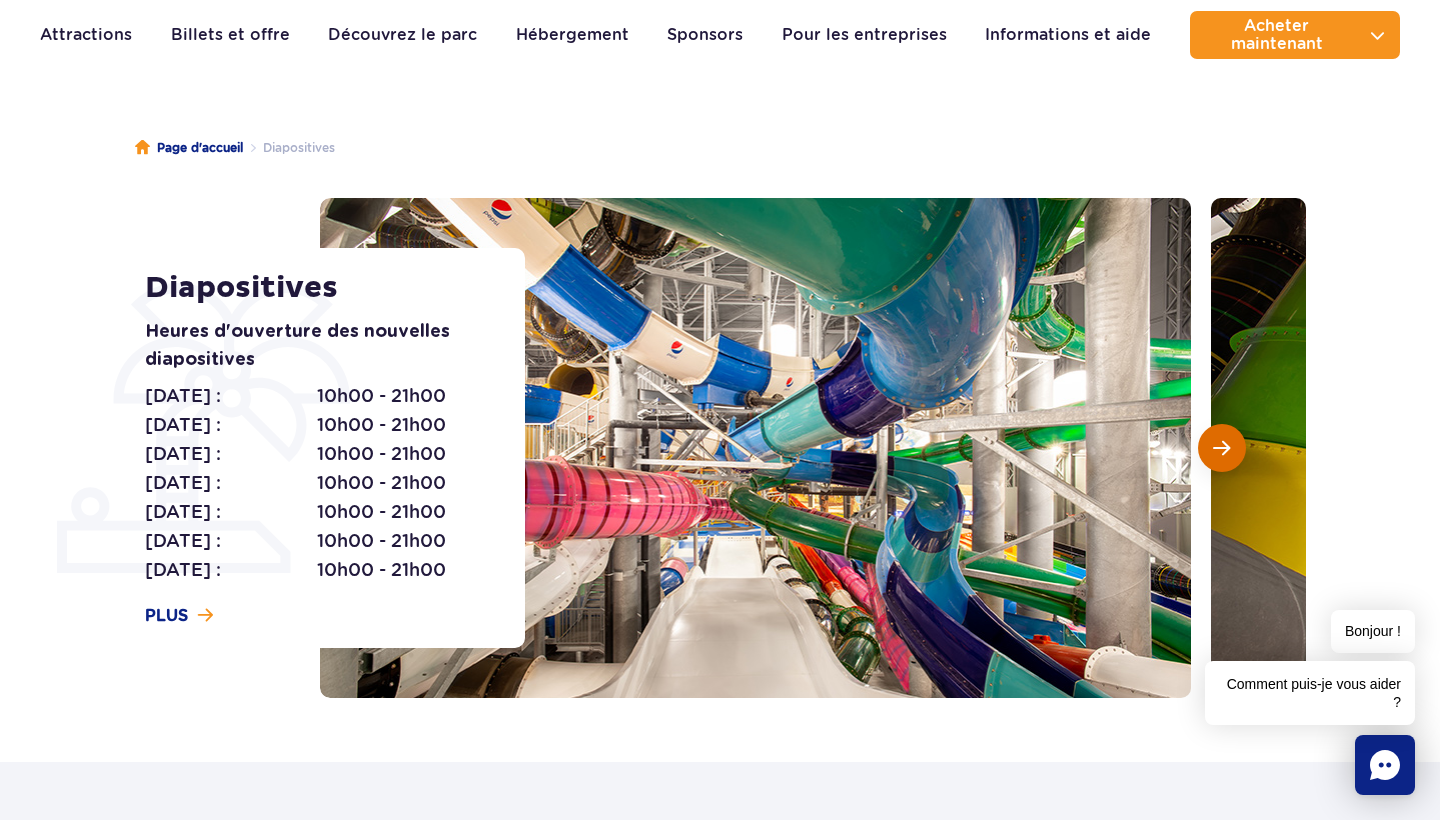 click at bounding box center [1222, 448] 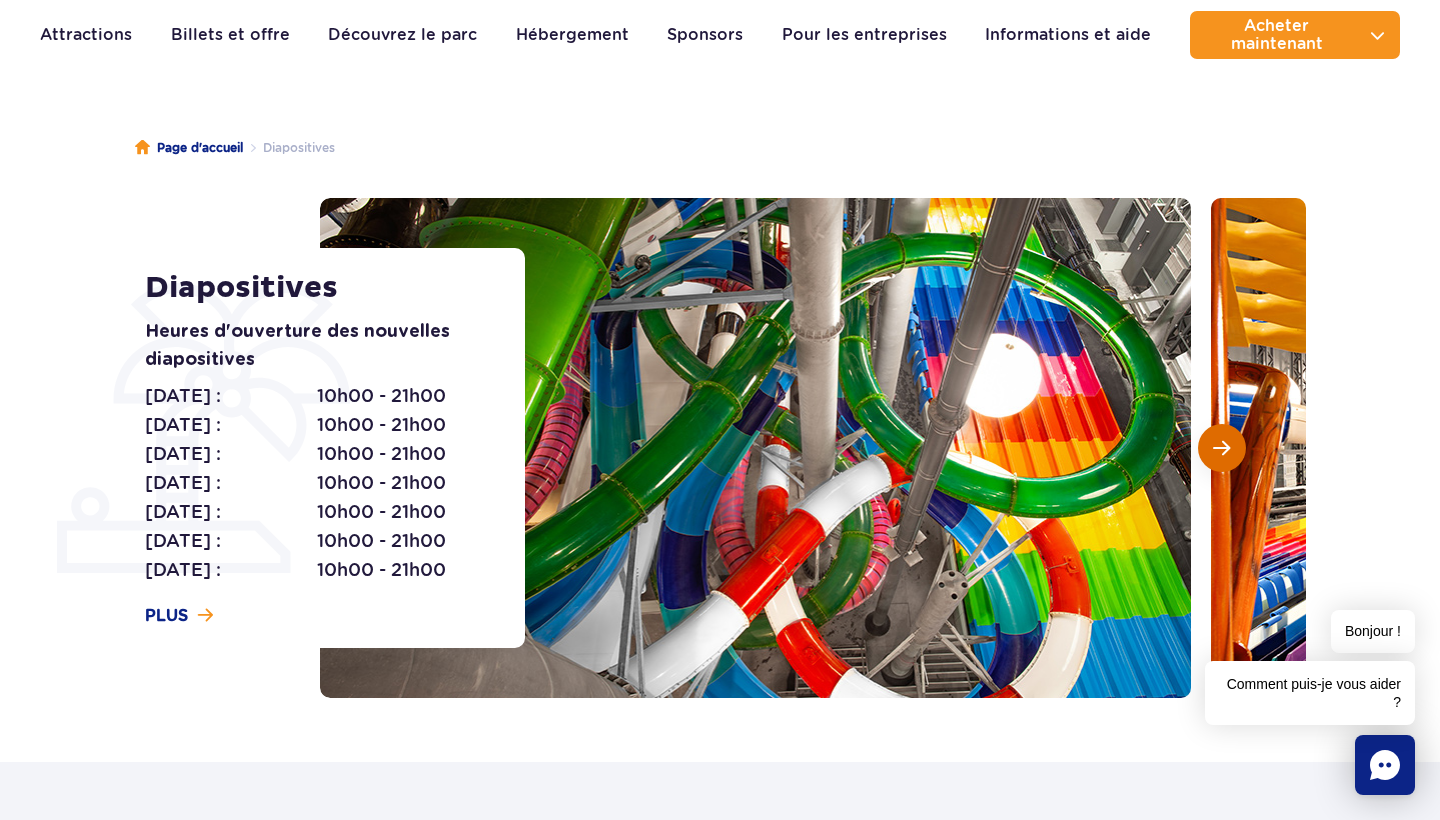 click at bounding box center (1222, 448) 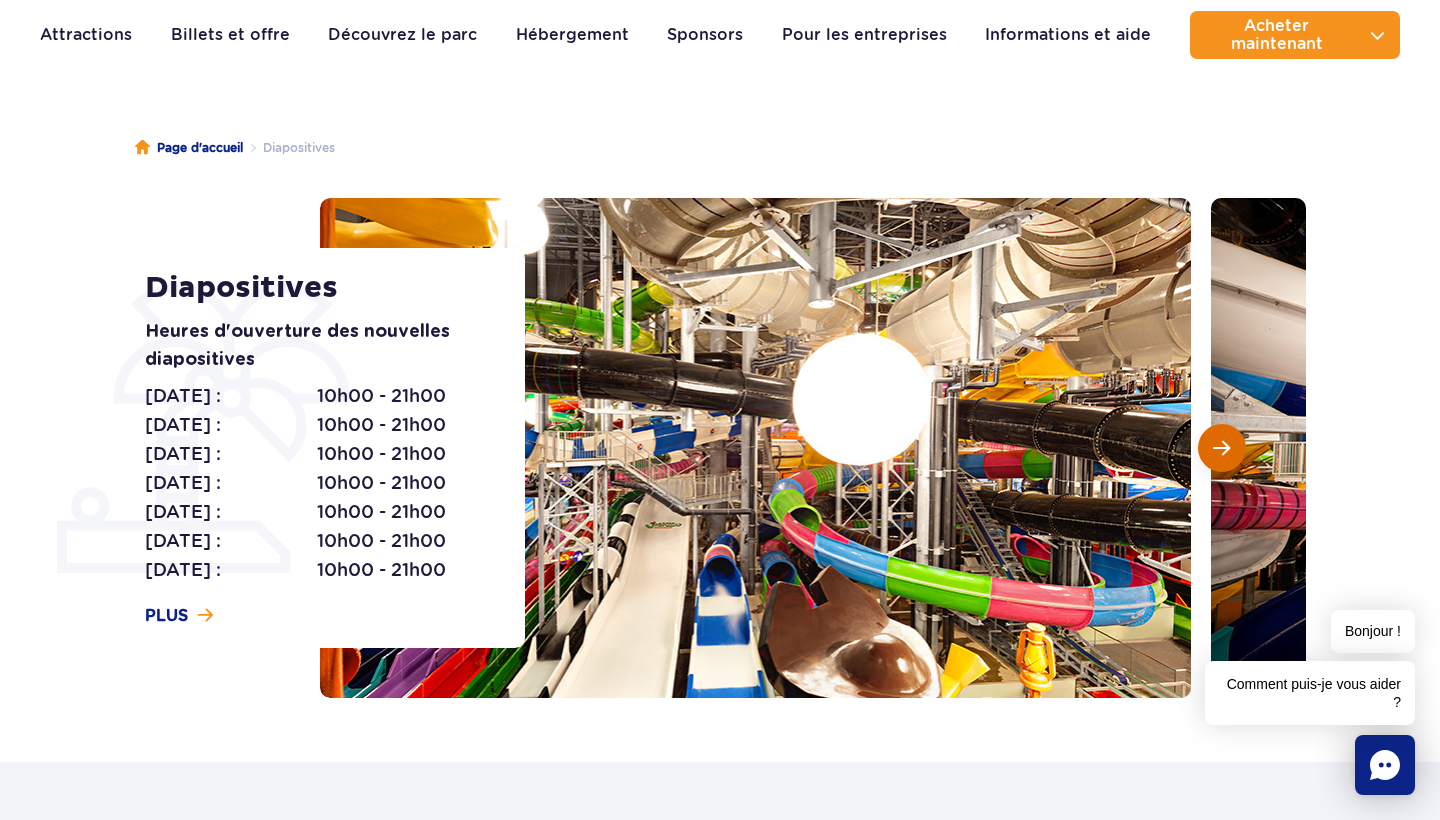 click at bounding box center [1222, 448] 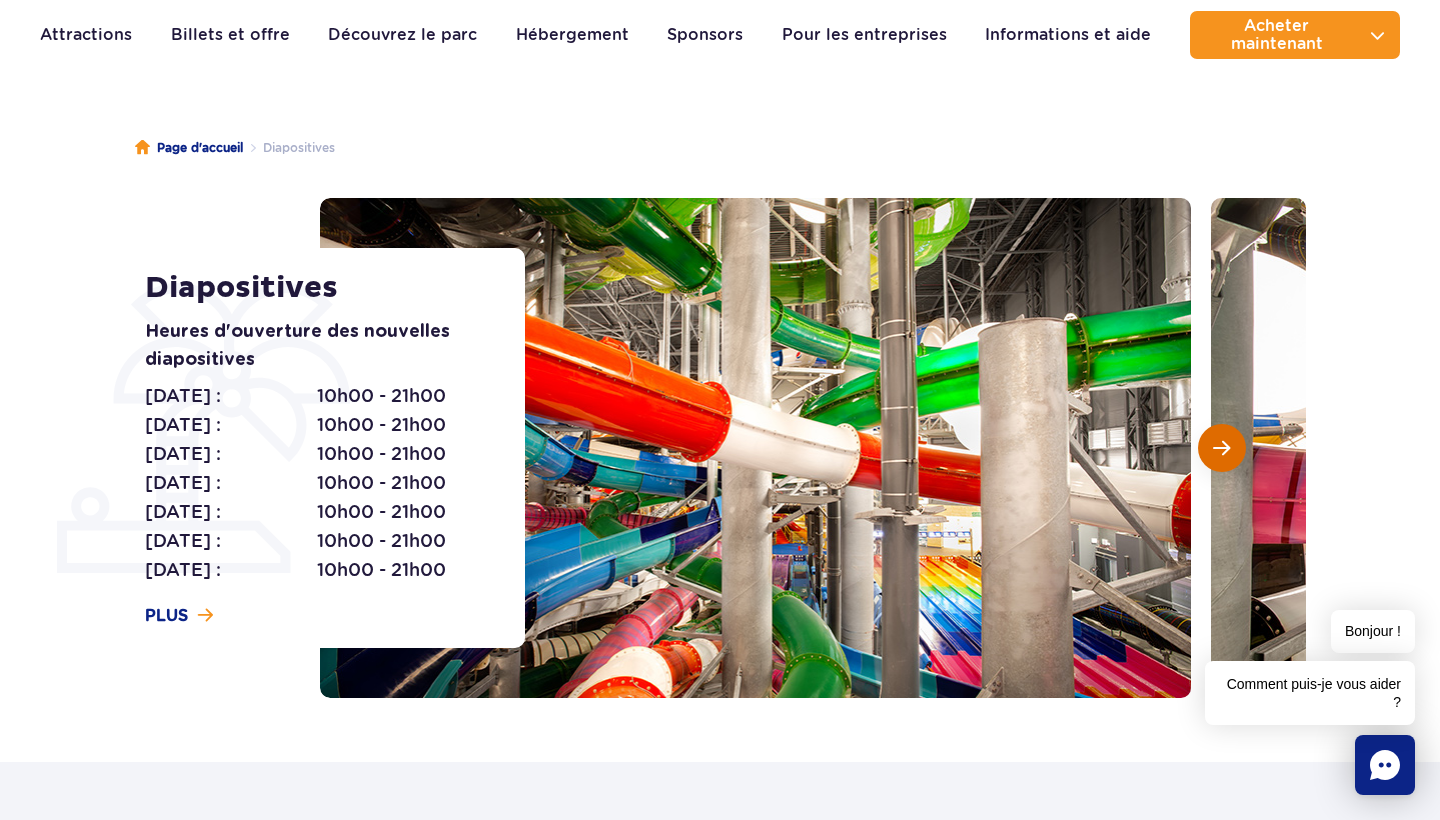 click at bounding box center (1222, 448) 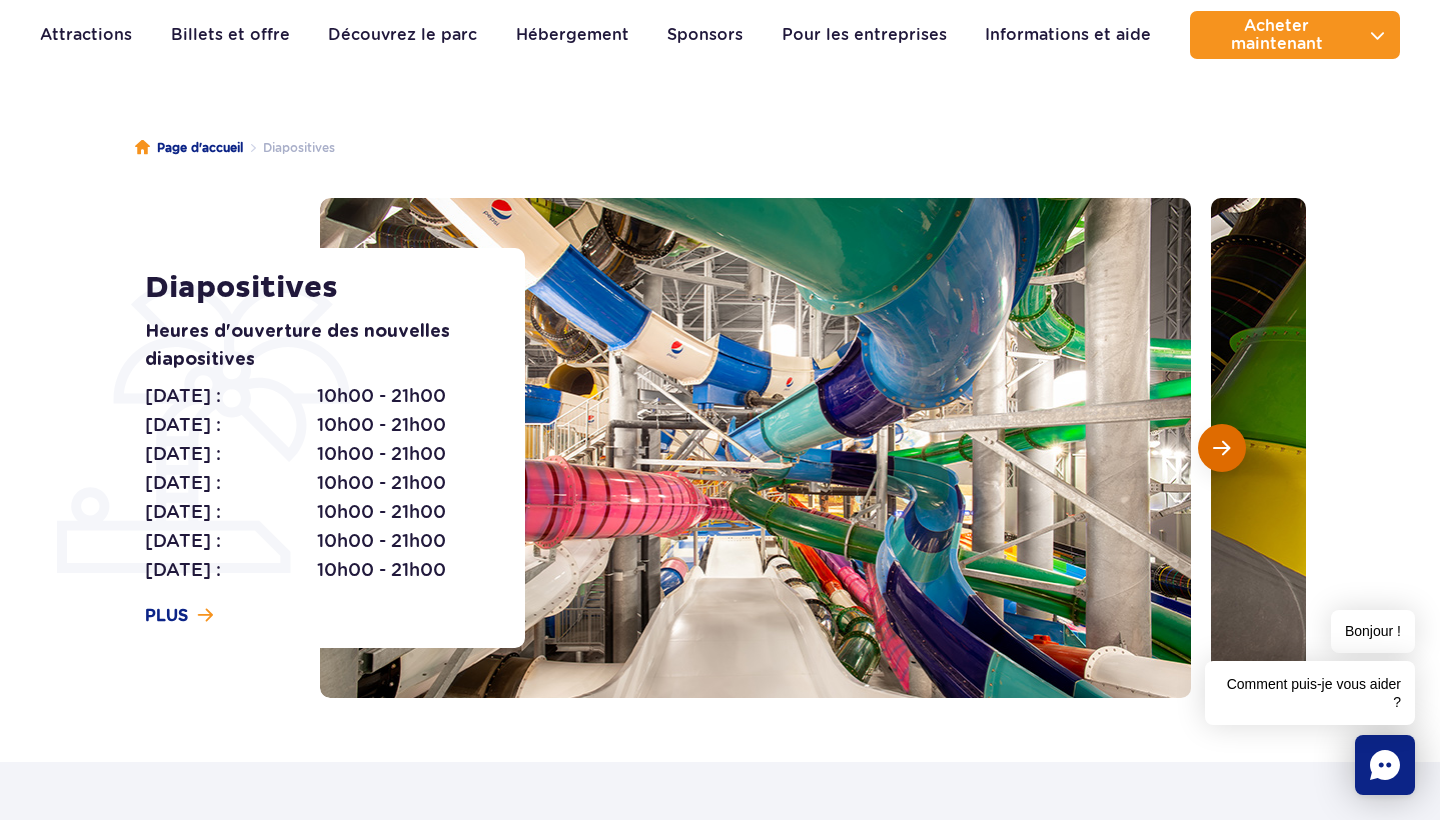 click at bounding box center (1222, 448) 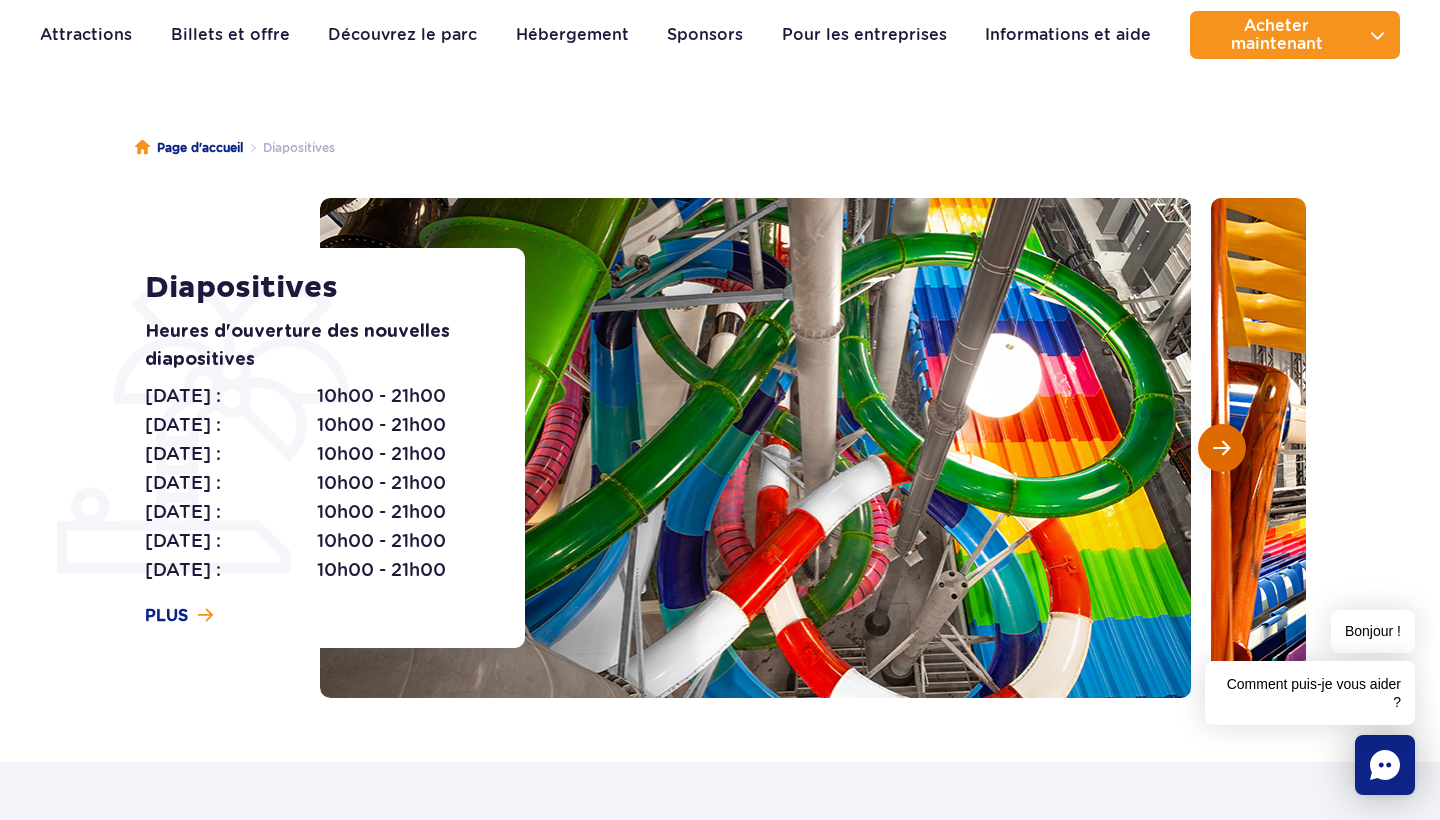 click at bounding box center (1222, 448) 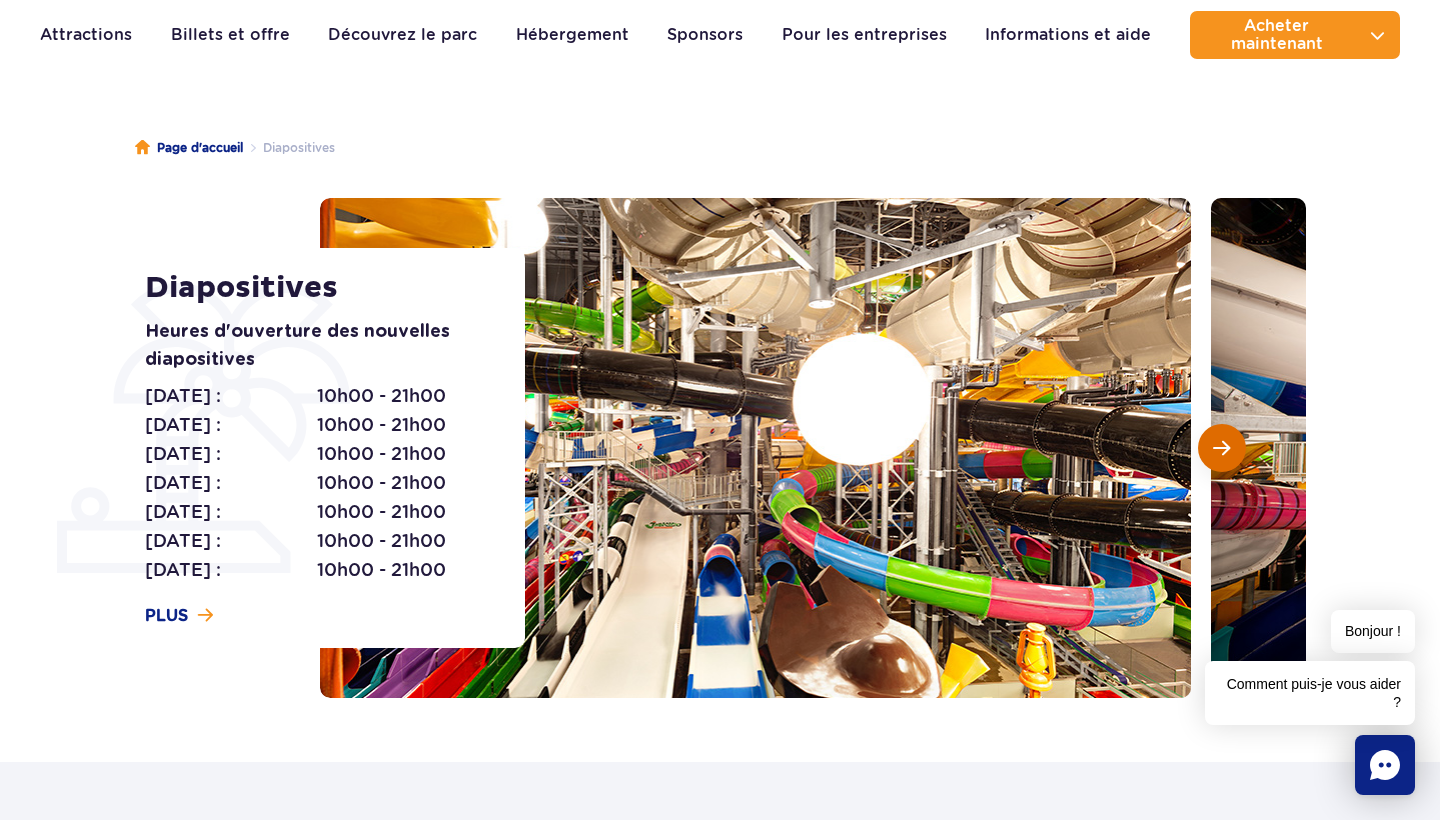 click at bounding box center [1222, 448] 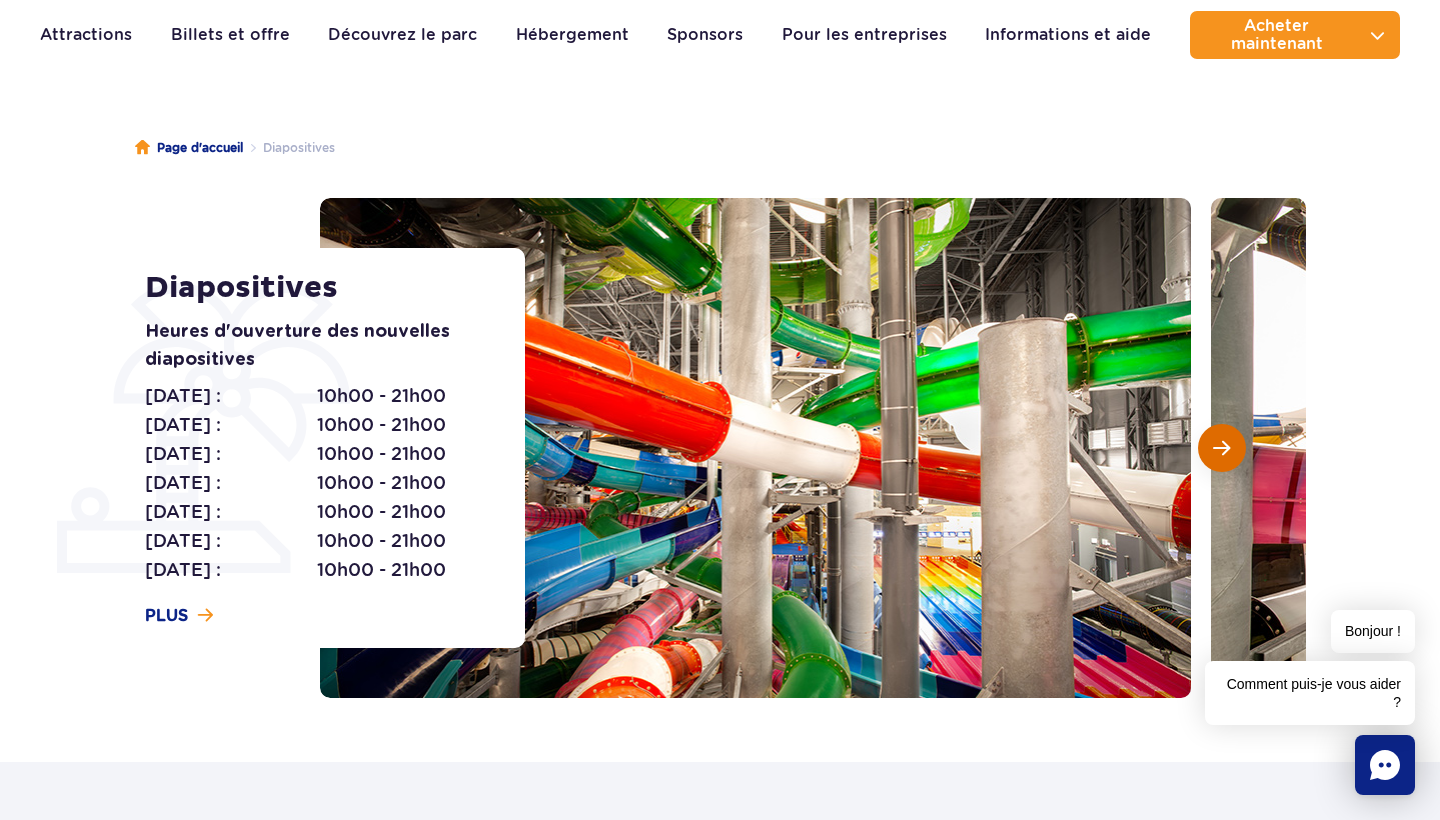 click at bounding box center [1222, 448] 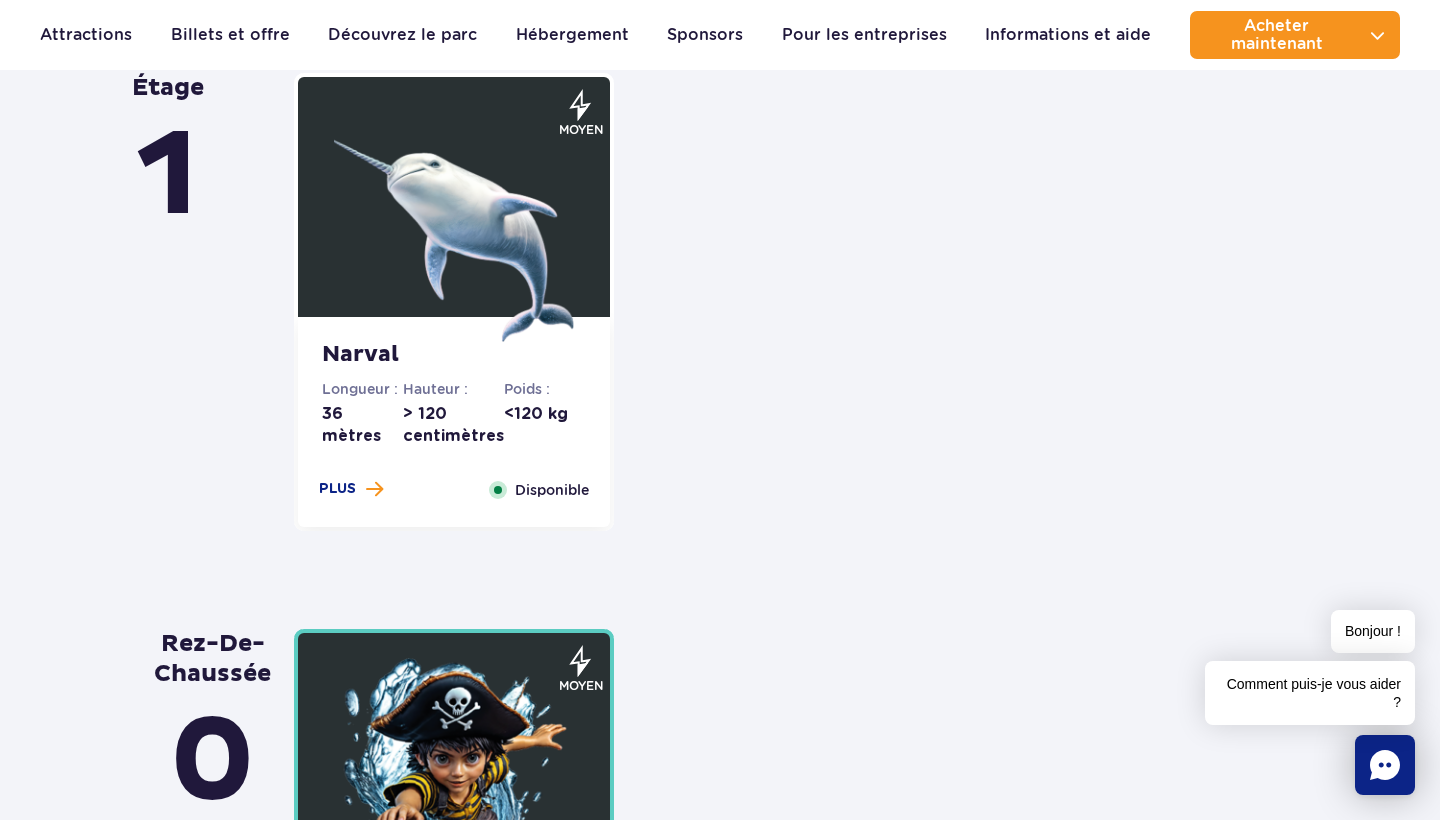 scroll, scrollTop: 4255, scrollLeft: 0, axis: vertical 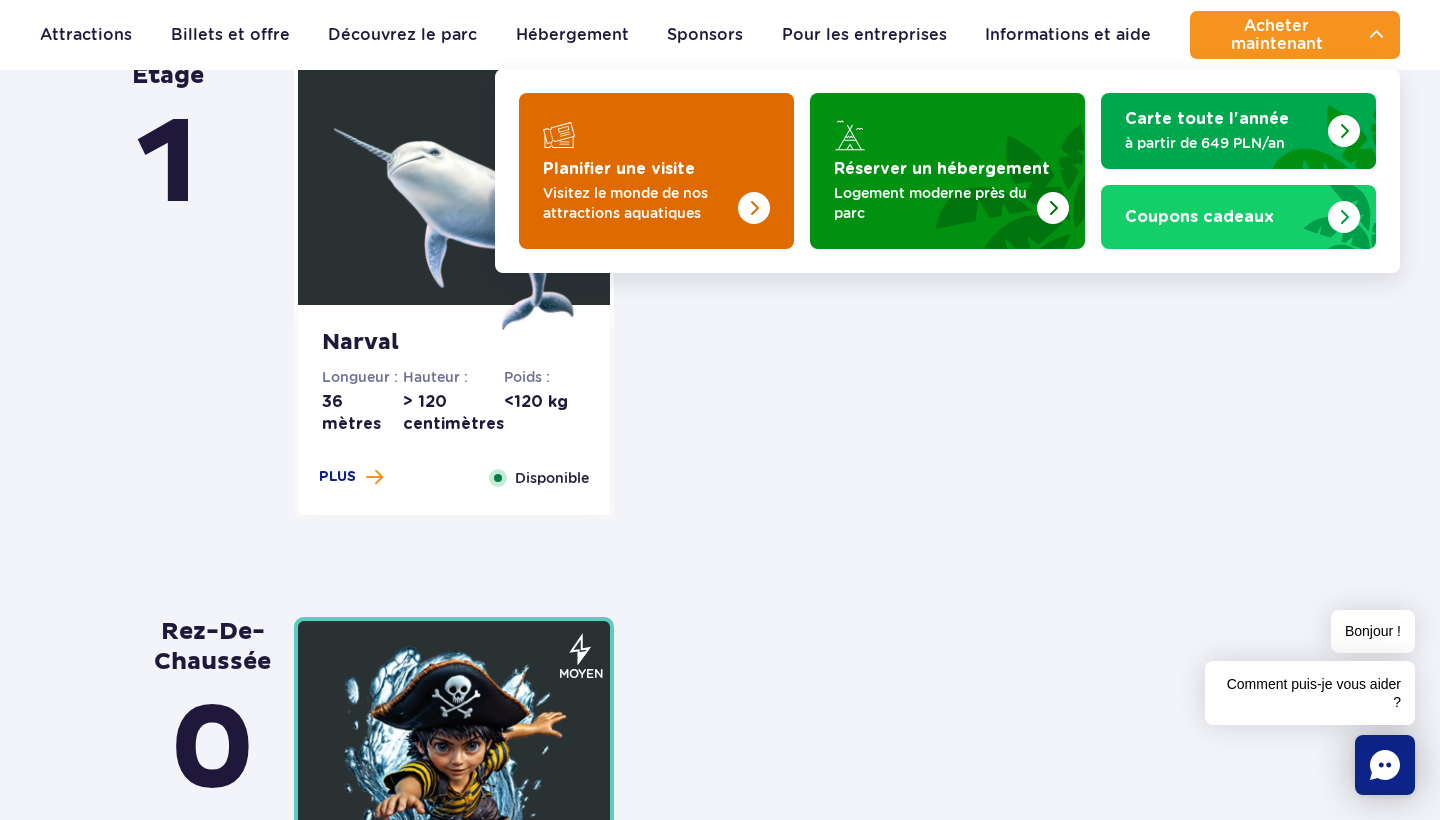 click at bounding box center [754, 208] 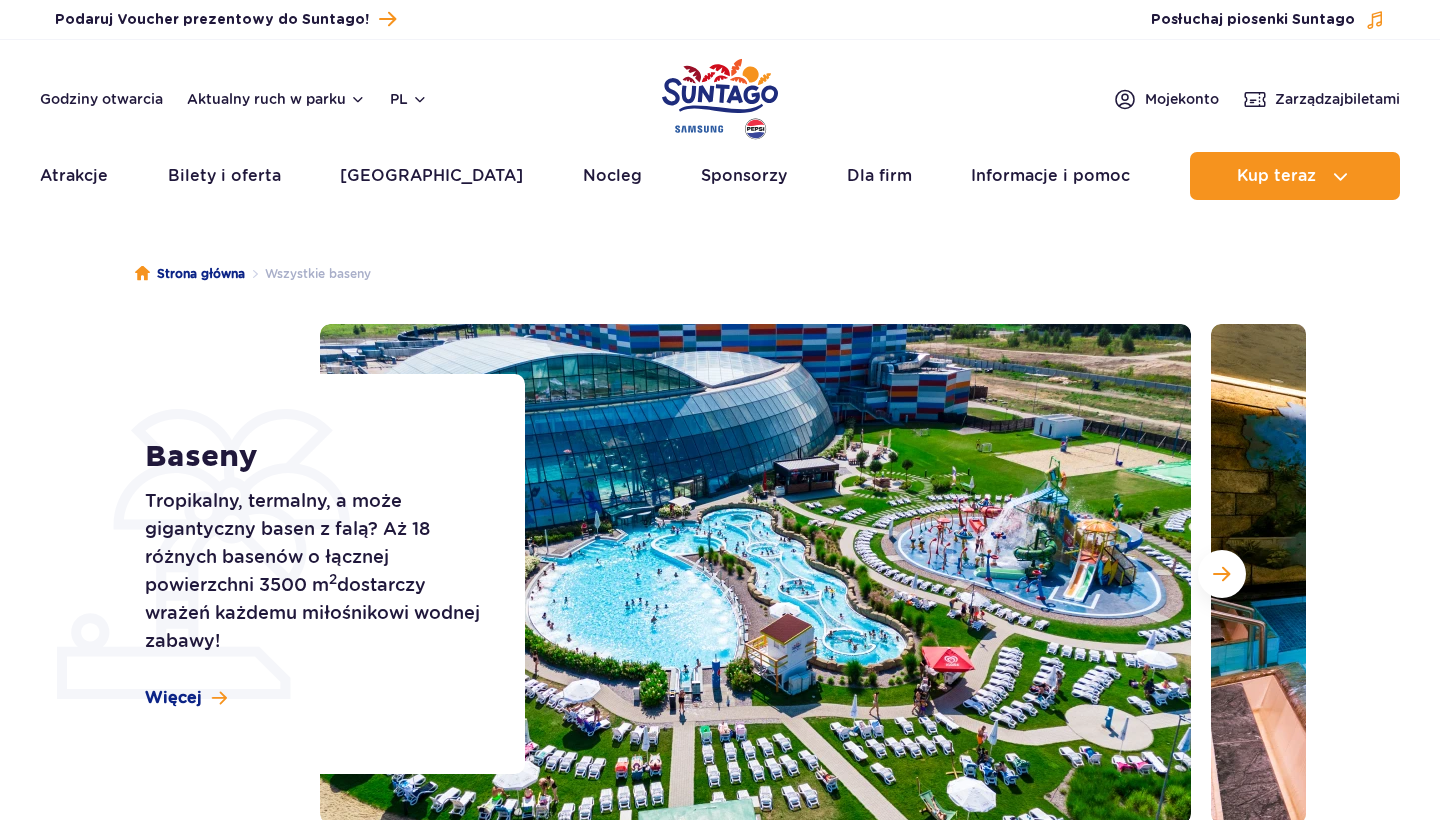 scroll, scrollTop: 0, scrollLeft: 0, axis: both 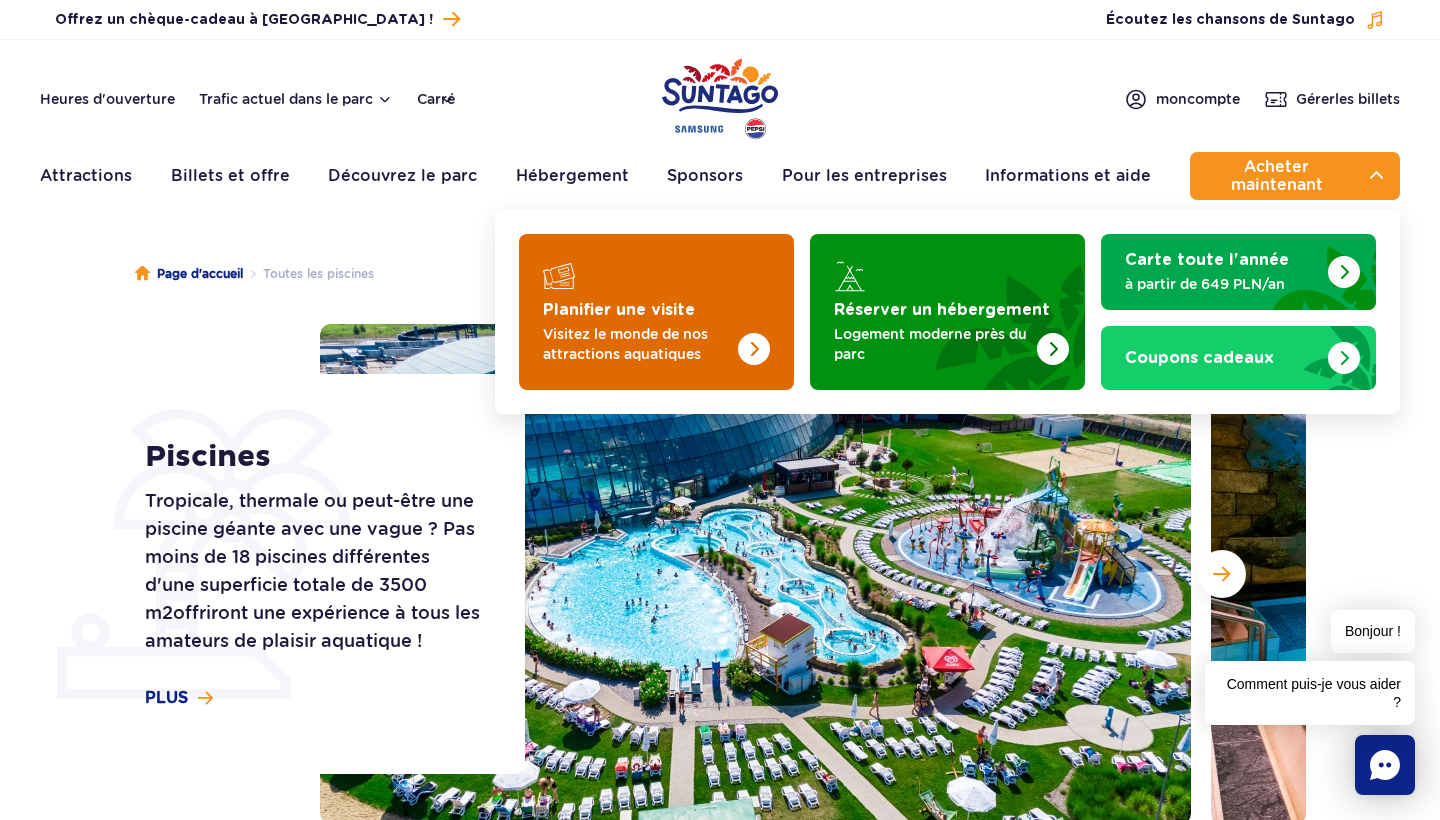 click at bounding box center [754, 349] 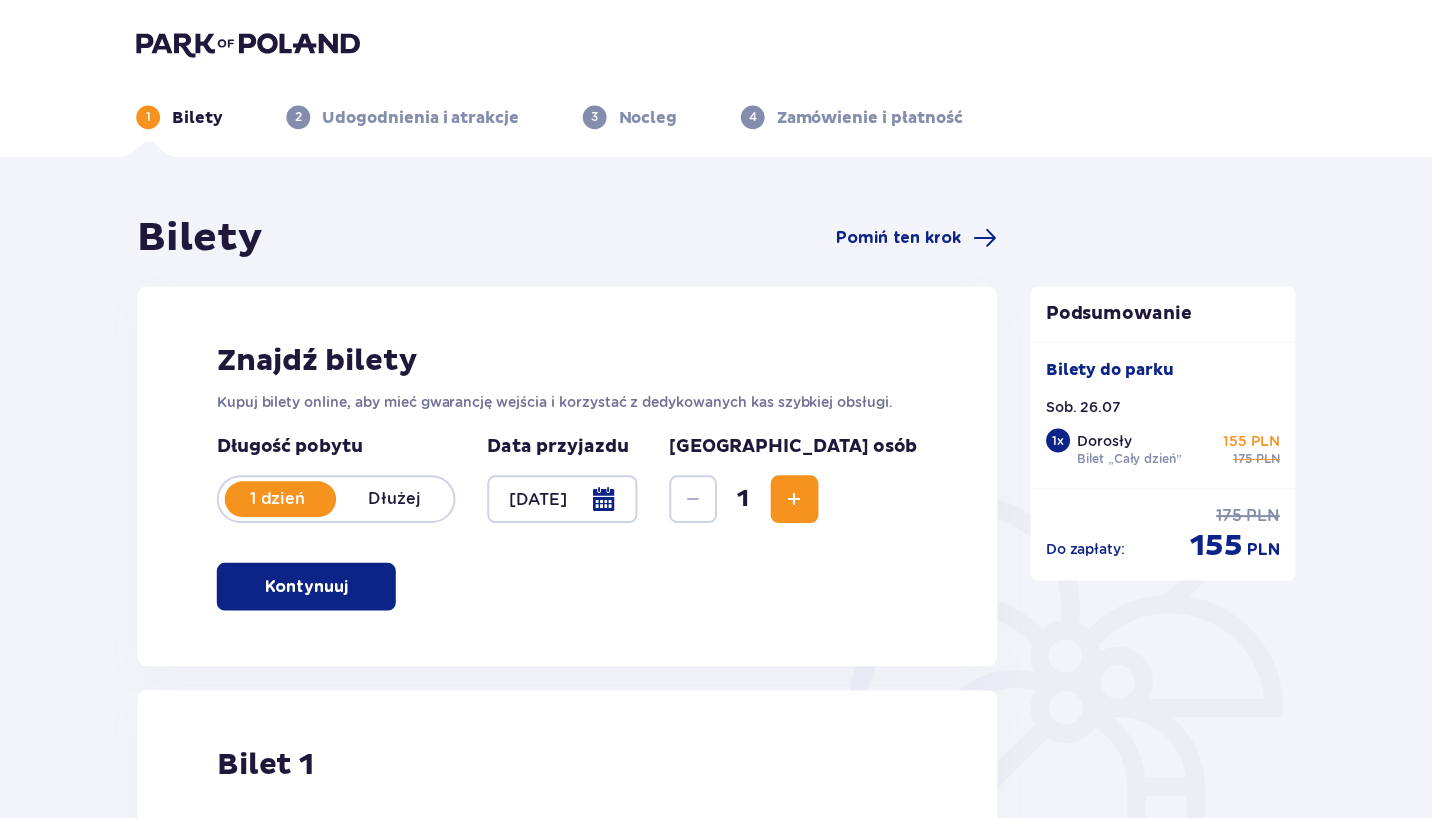 scroll, scrollTop: 0, scrollLeft: 0, axis: both 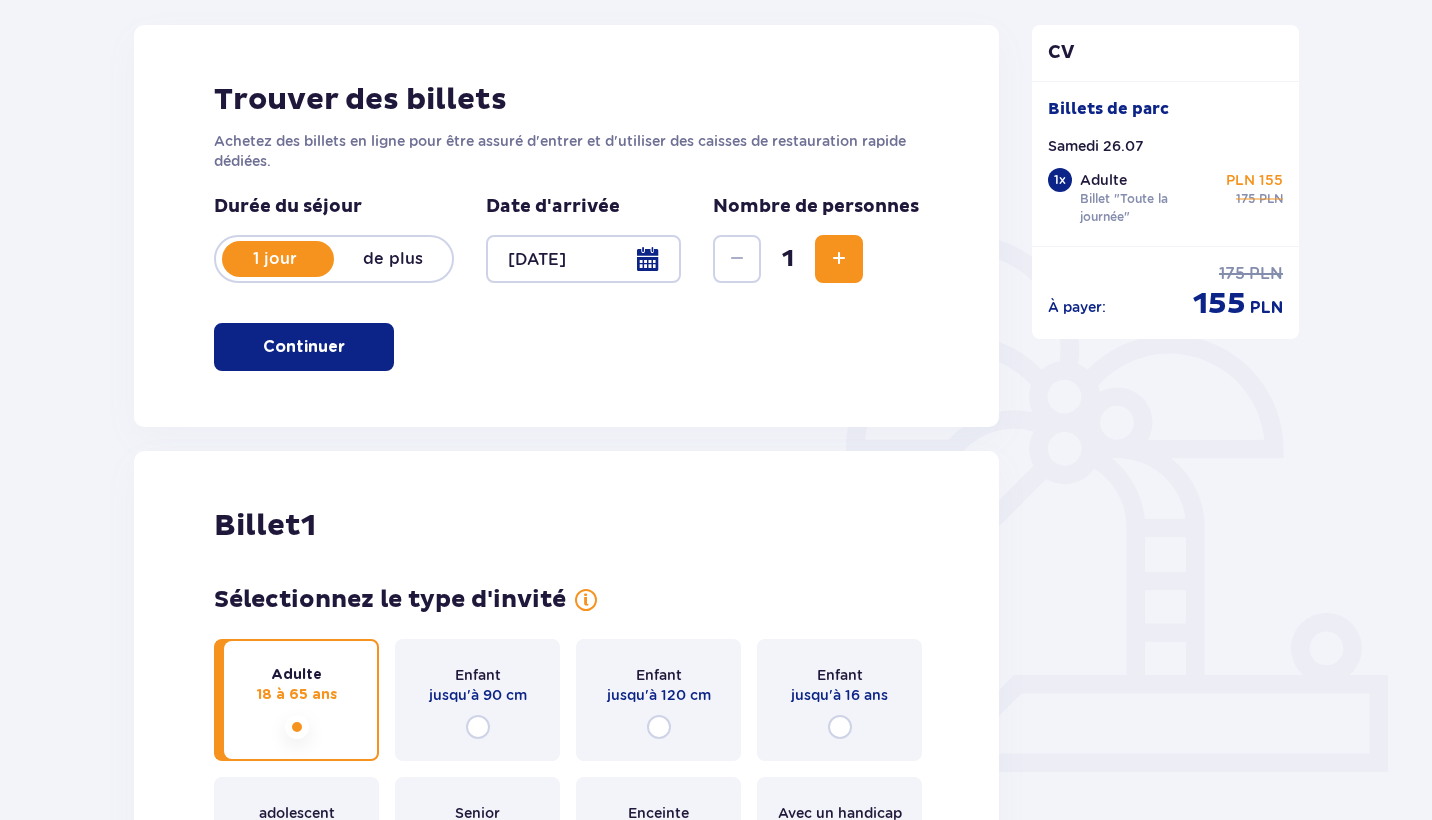 click at bounding box center [839, 259] 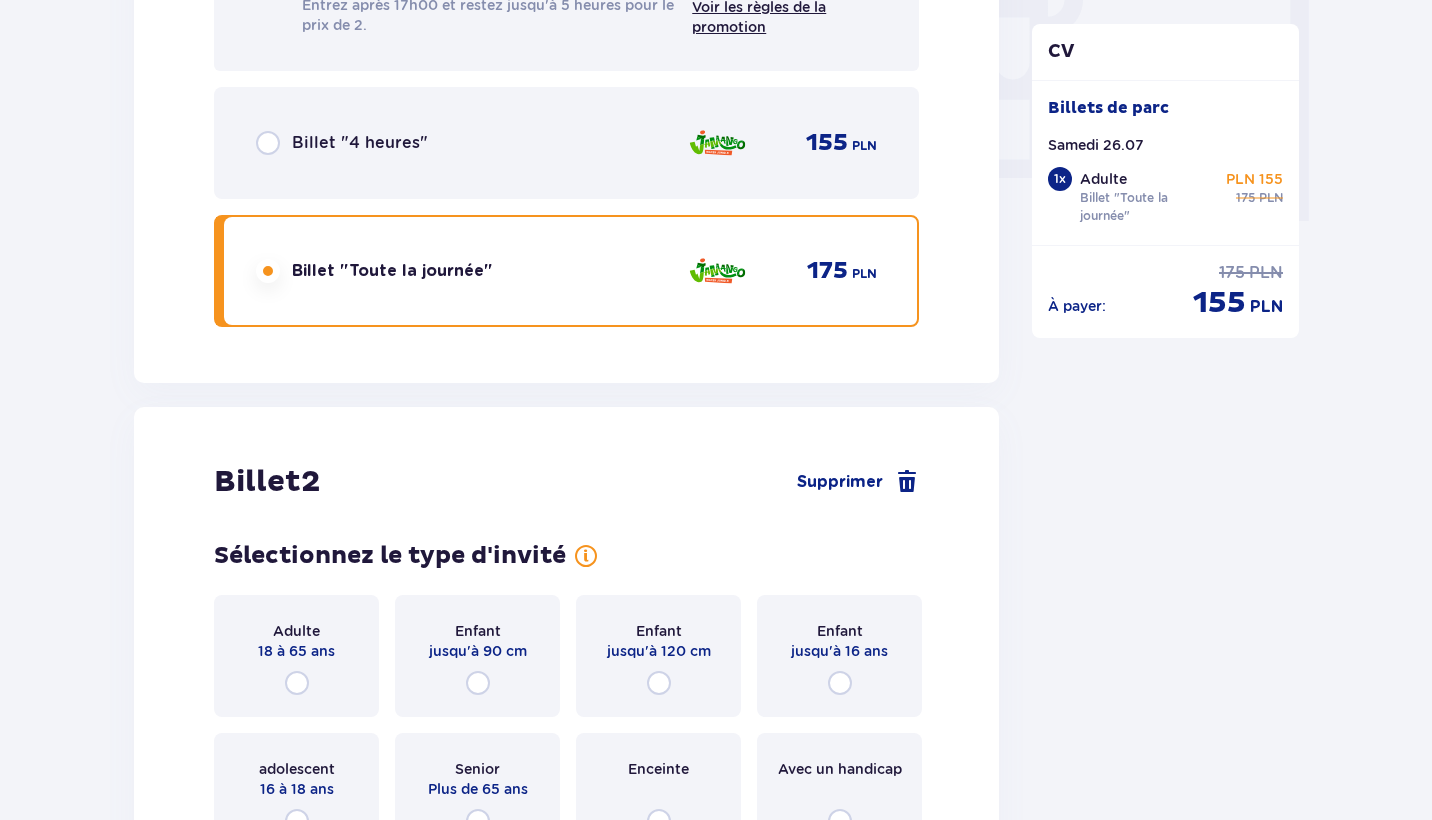 scroll, scrollTop: 1939, scrollLeft: 0, axis: vertical 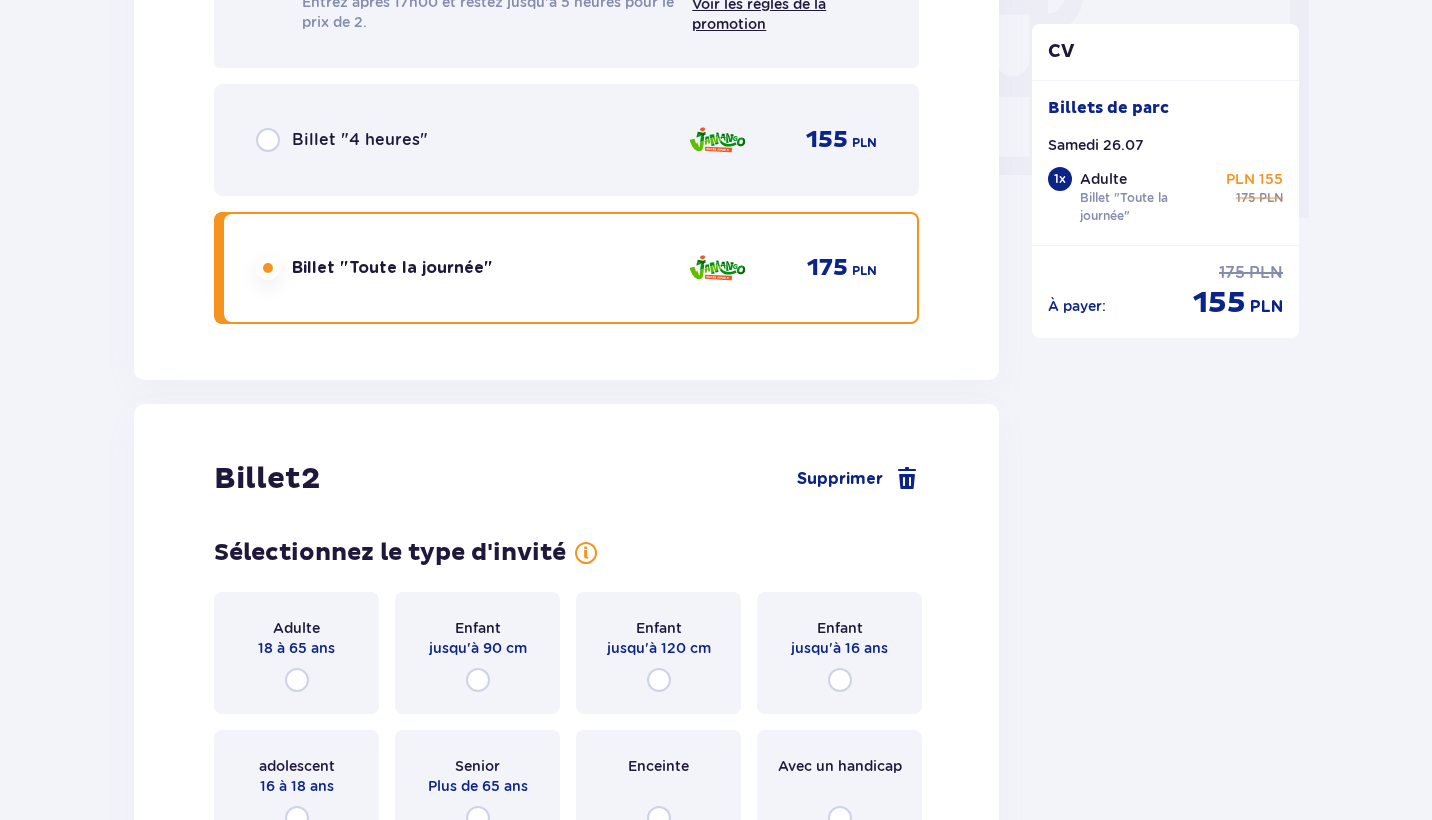click on "Billet "4 heures" 155 PLN" at bounding box center [566, 140] 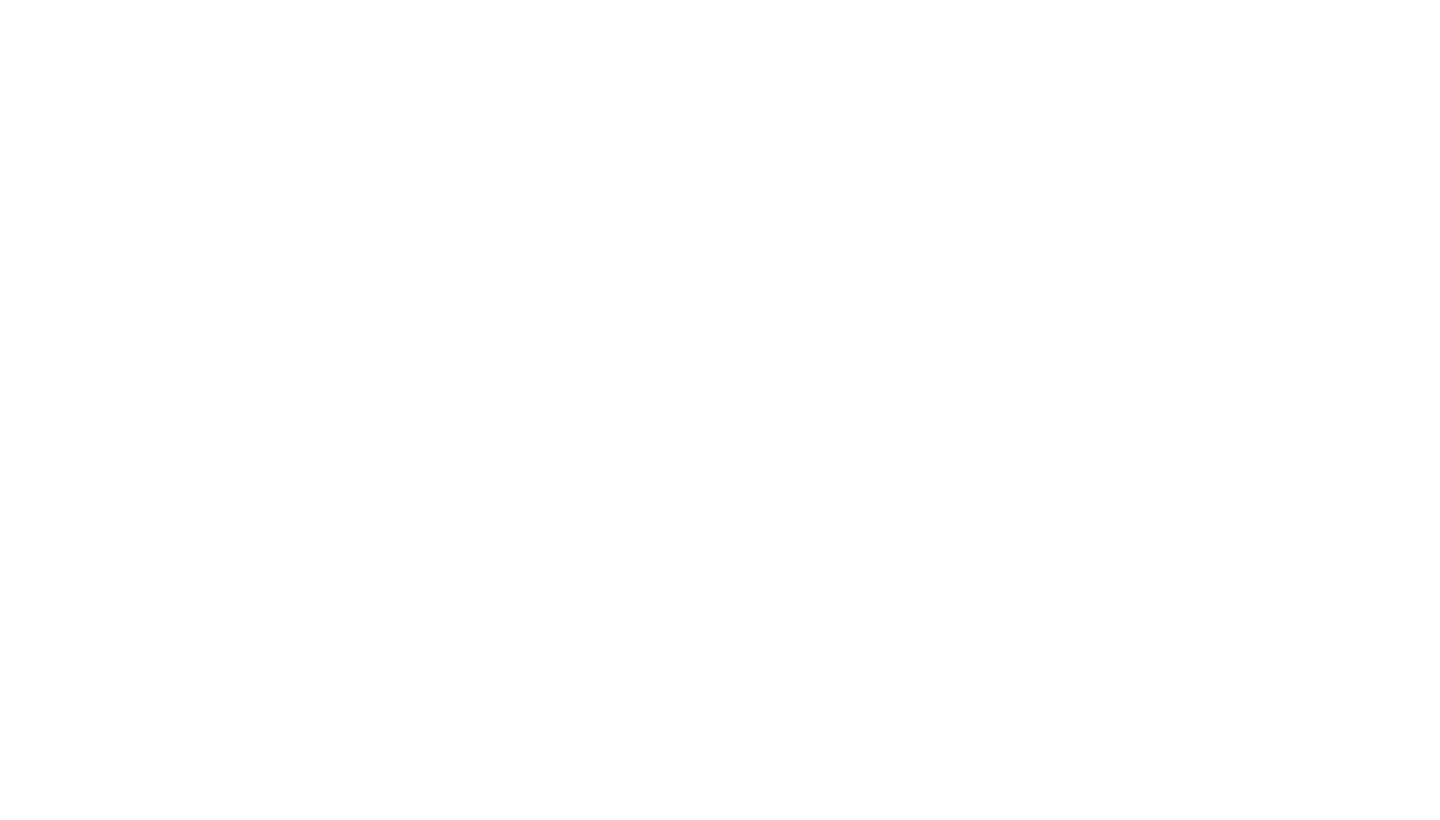 scroll, scrollTop: 0, scrollLeft: 0, axis: both 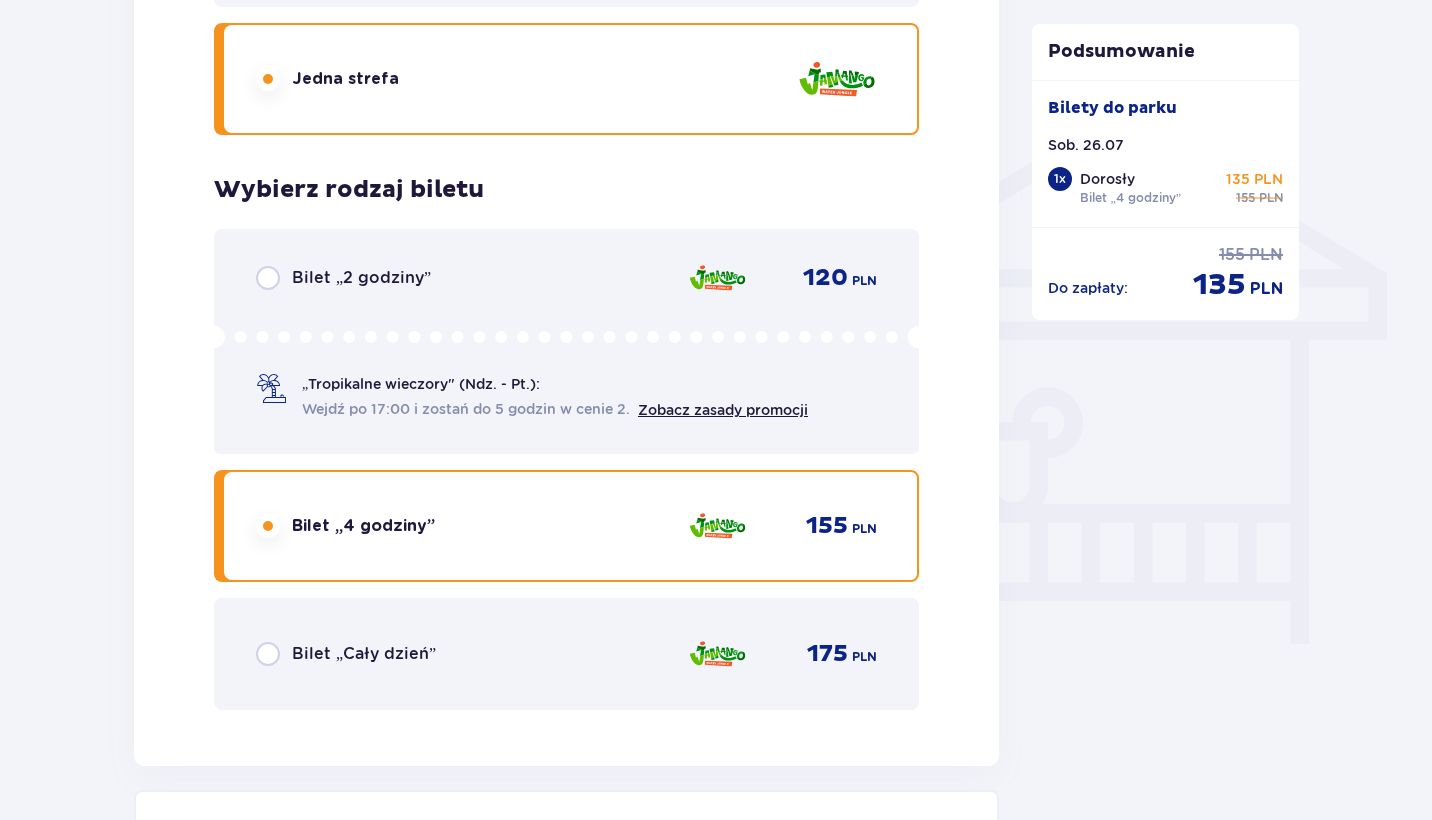 click at bounding box center (268, 654) 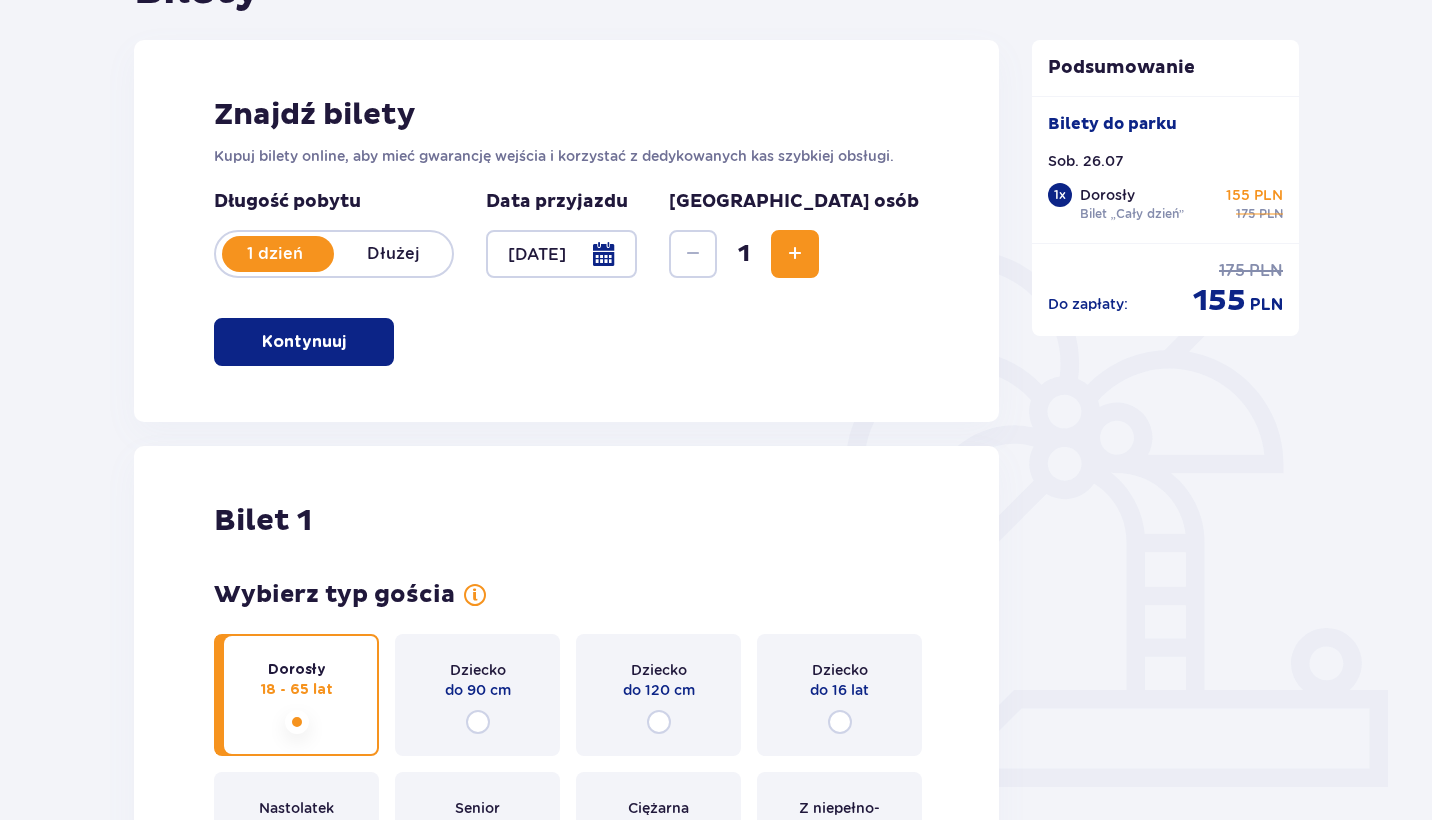 scroll, scrollTop: 284, scrollLeft: 0, axis: vertical 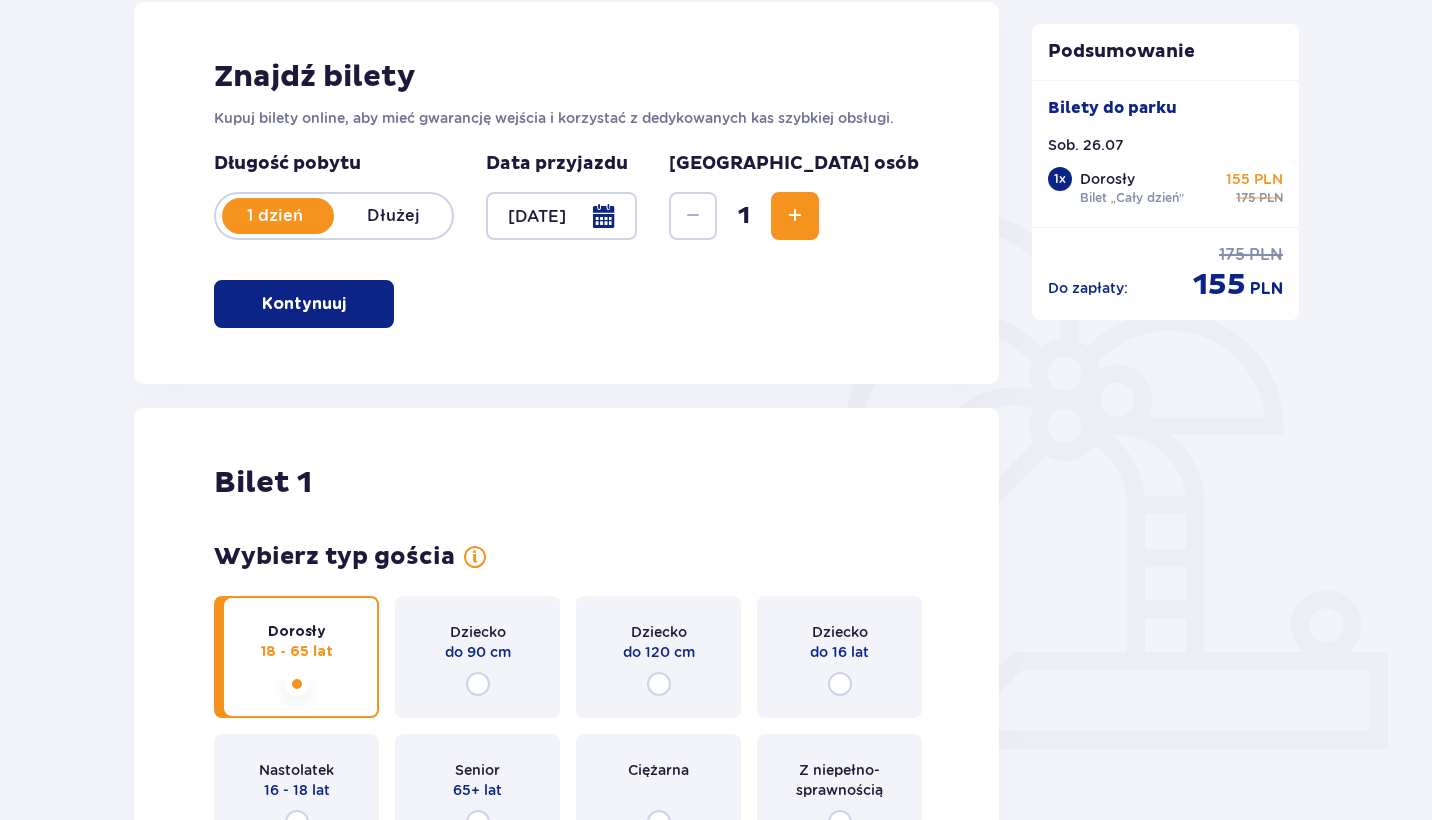click at bounding box center (795, 216) 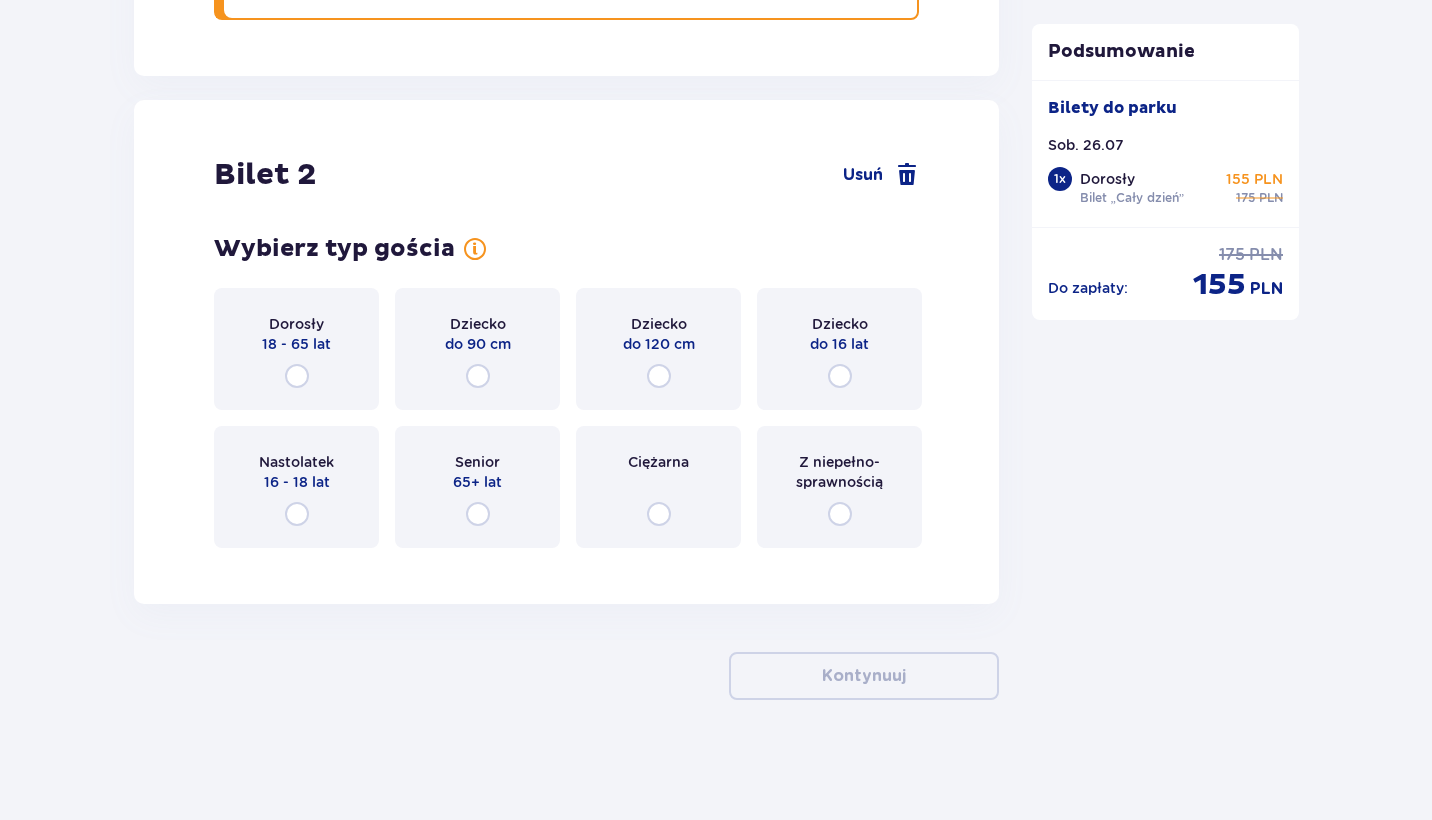 scroll, scrollTop: 2203, scrollLeft: 0, axis: vertical 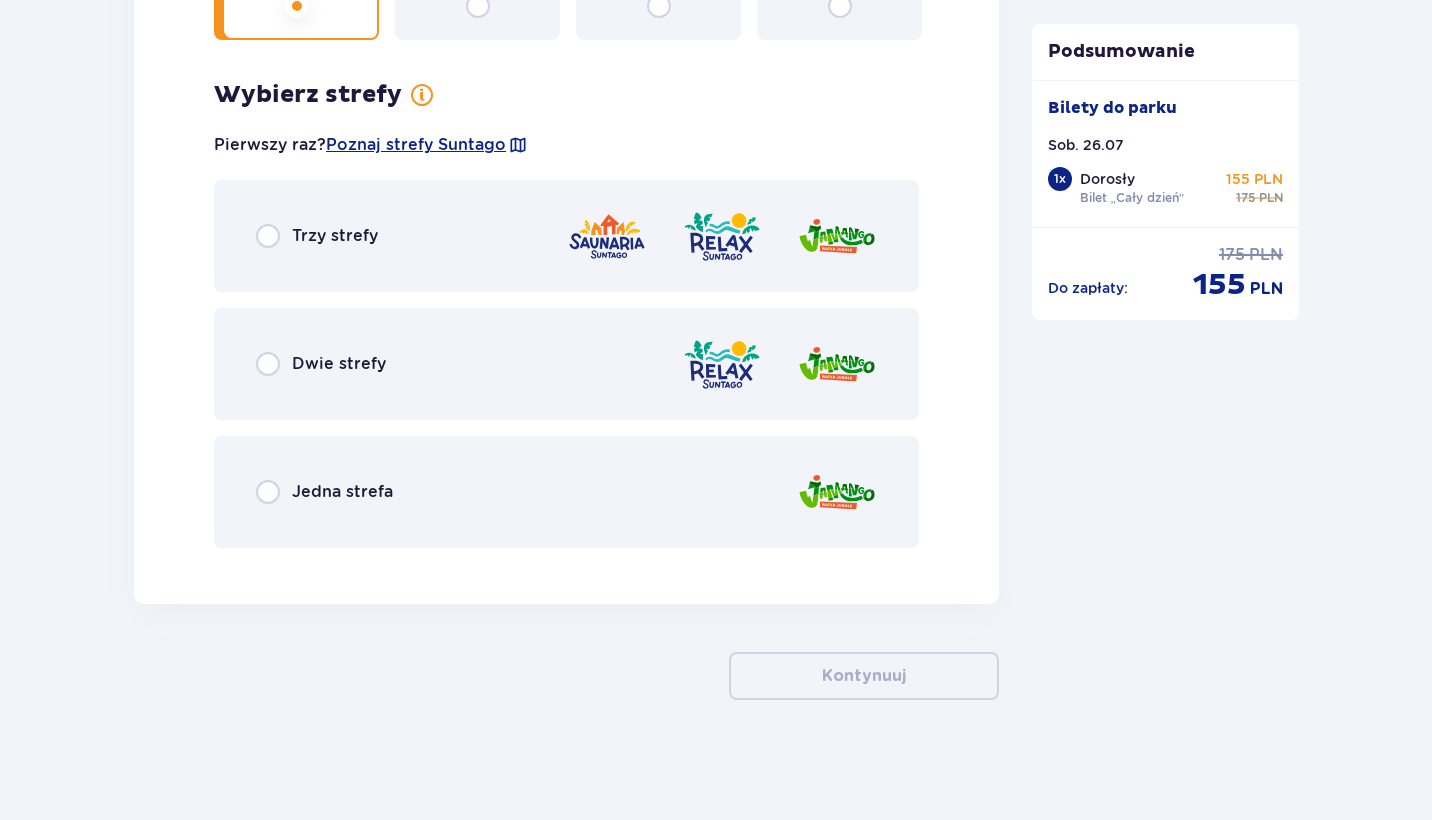 click at bounding box center [268, 492] 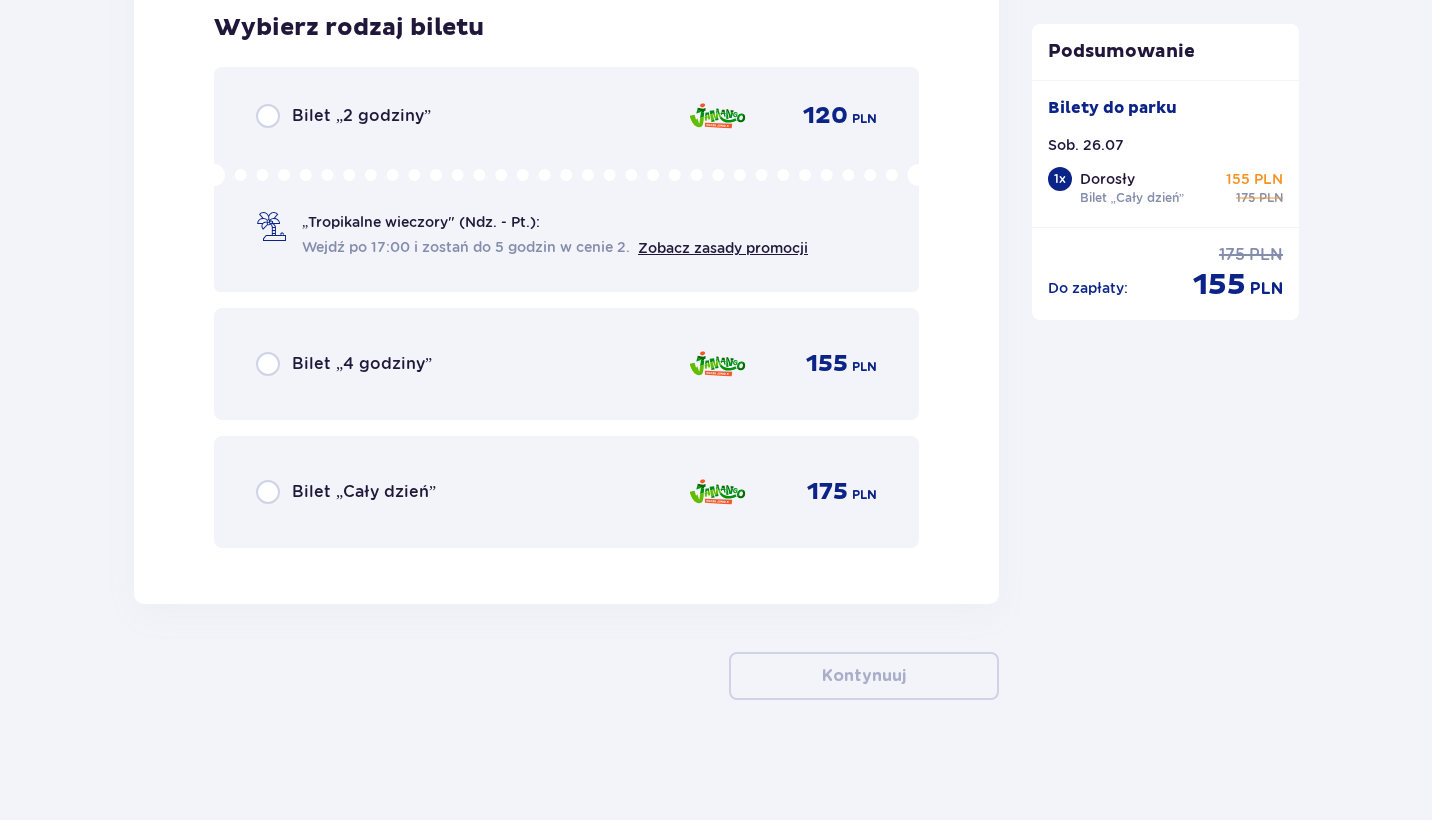 scroll, scrollTop: 3286, scrollLeft: 0, axis: vertical 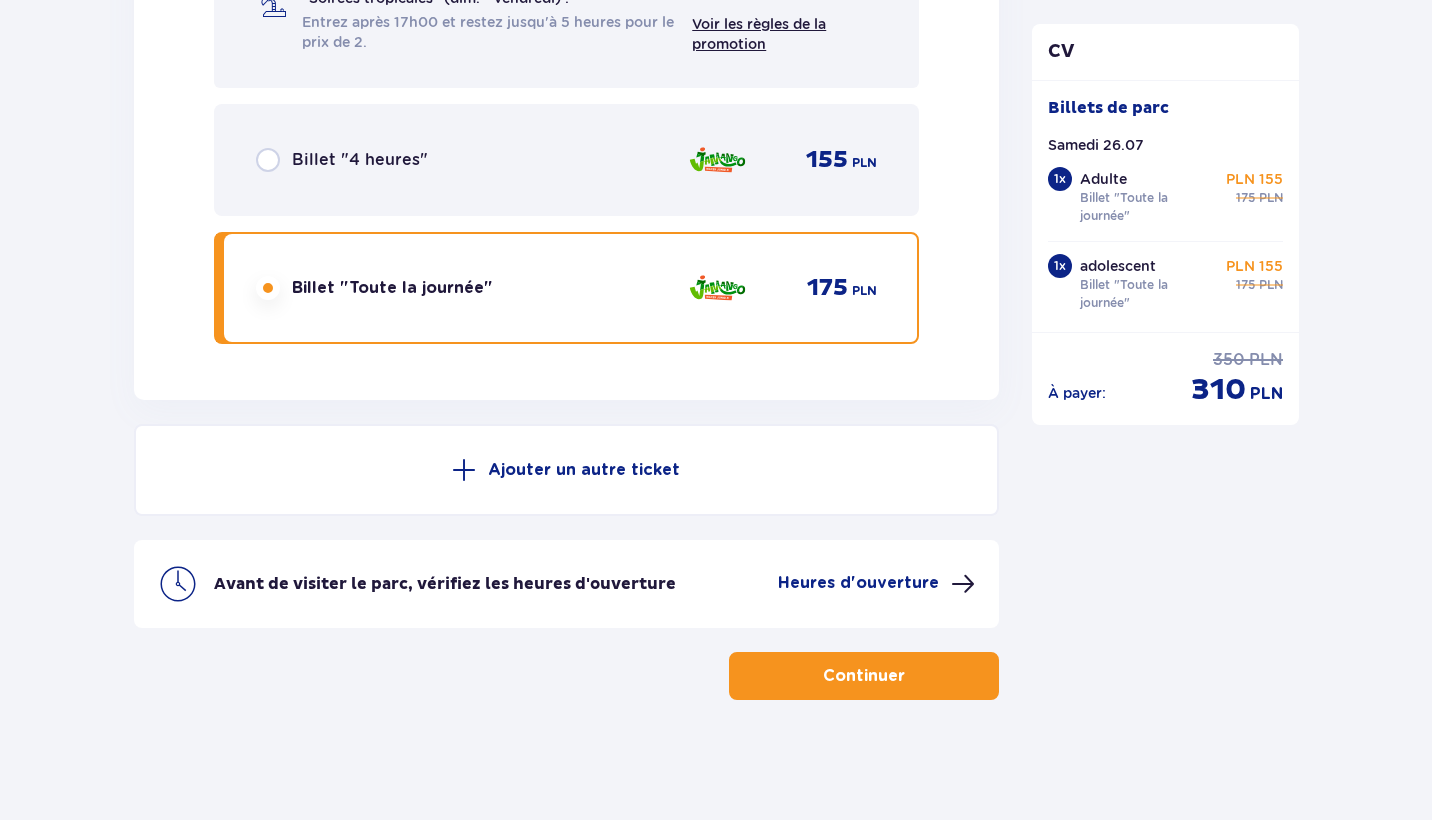 click on "Heures d'ouverture" at bounding box center (858, 583) 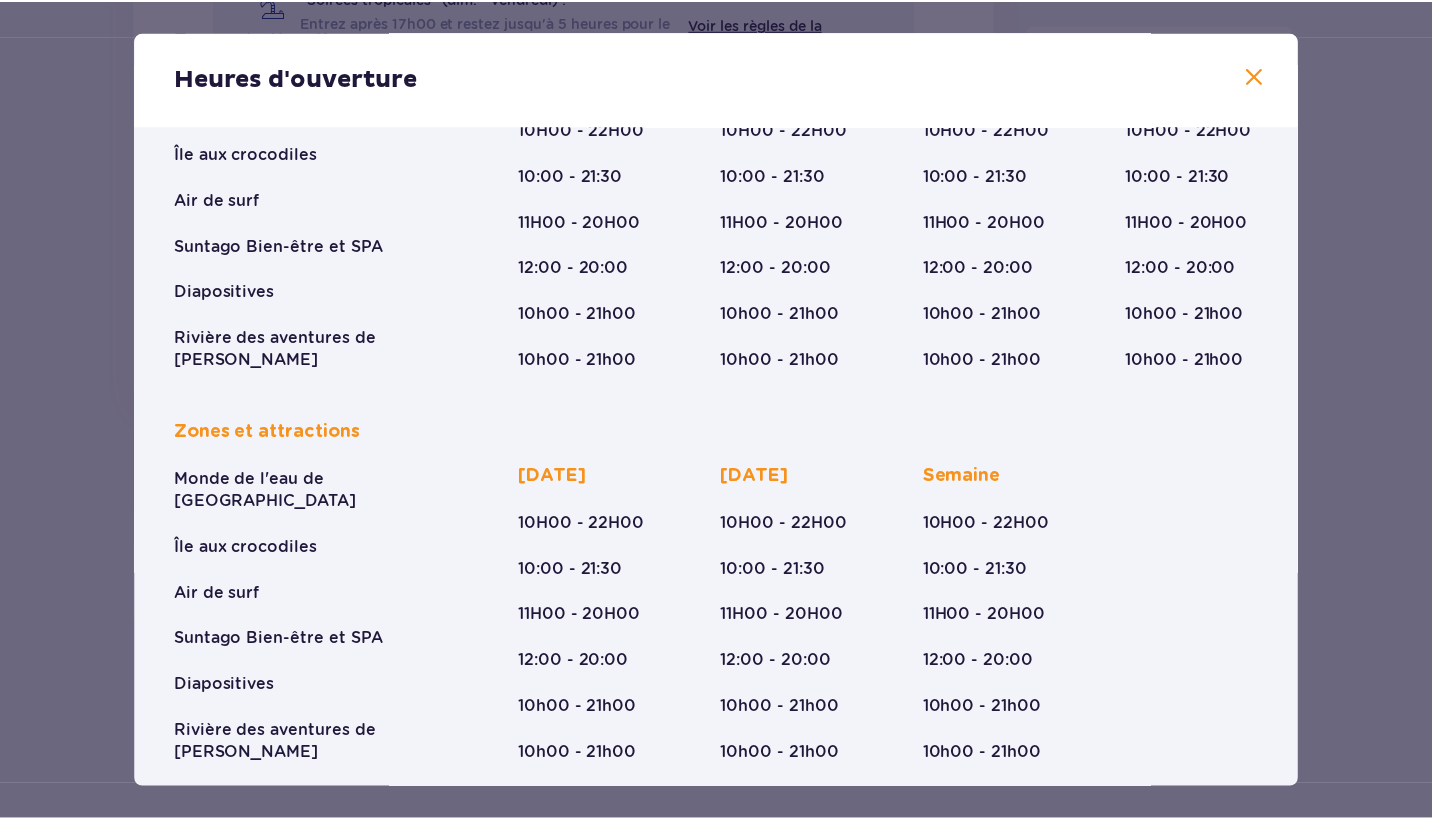 scroll, scrollTop: 218, scrollLeft: 0, axis: vertical 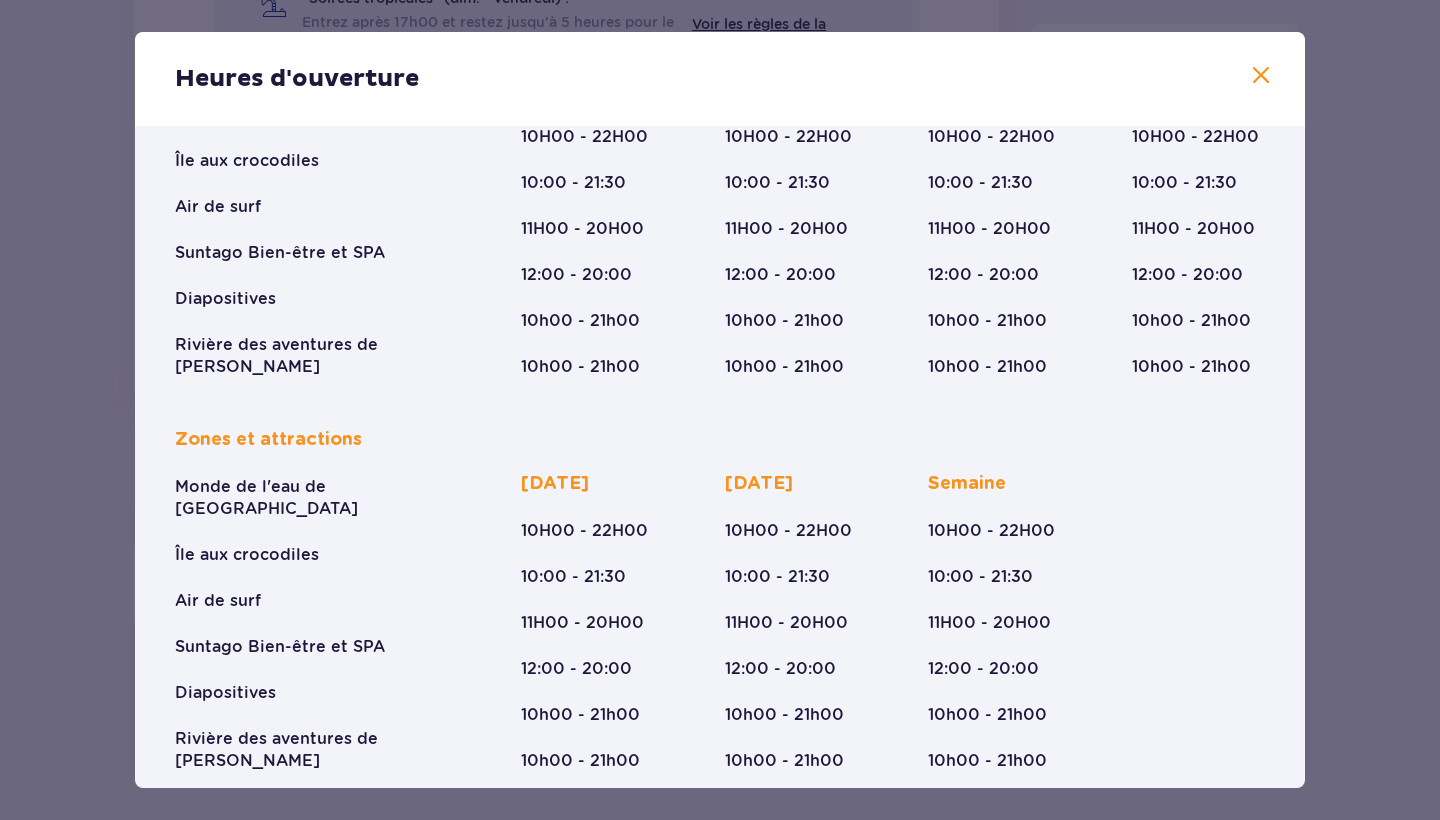 click at bounding box center [1261, 76] 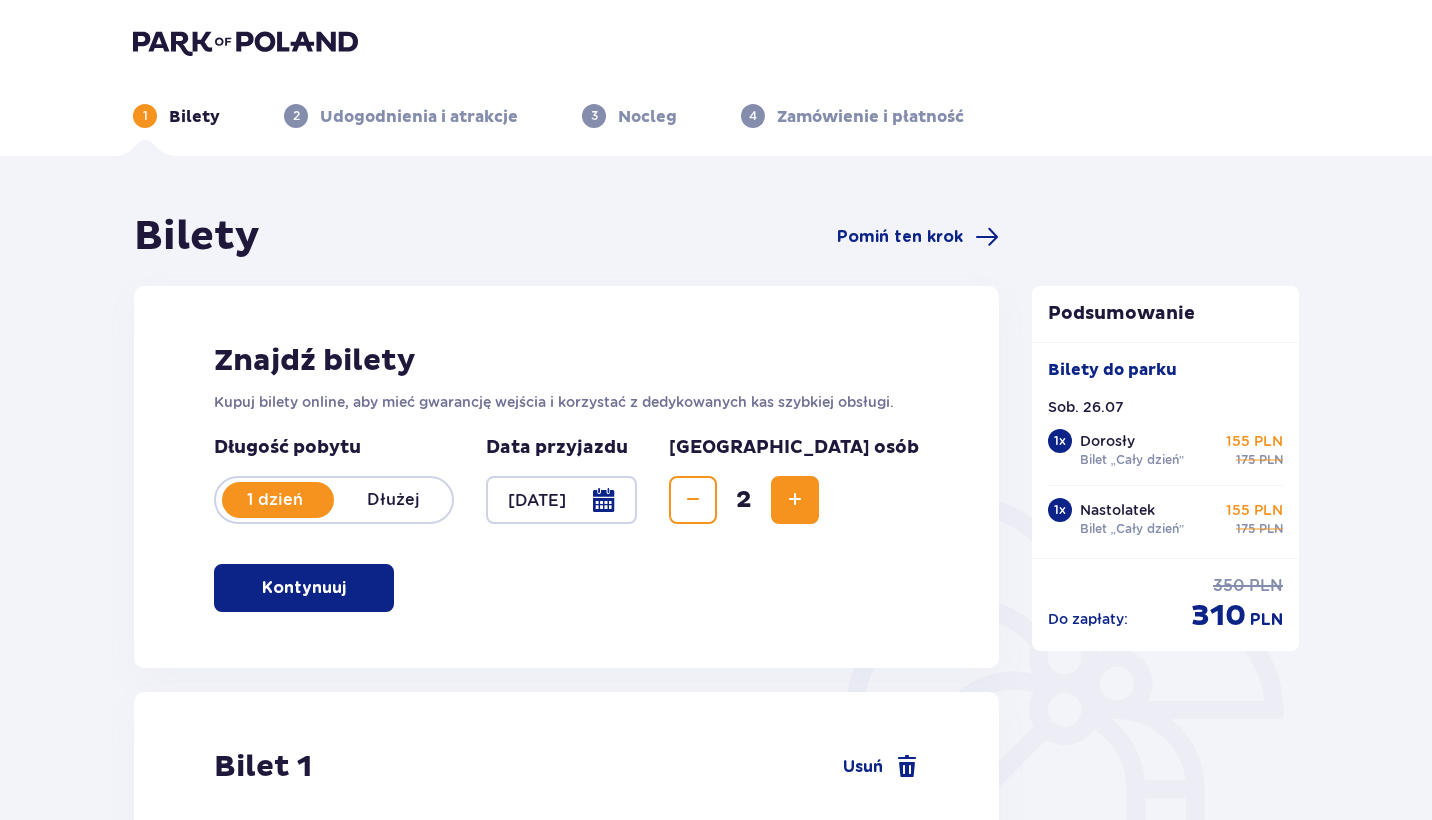 scroll, scrollTop: 0, scrollLeft: 0, axis: both 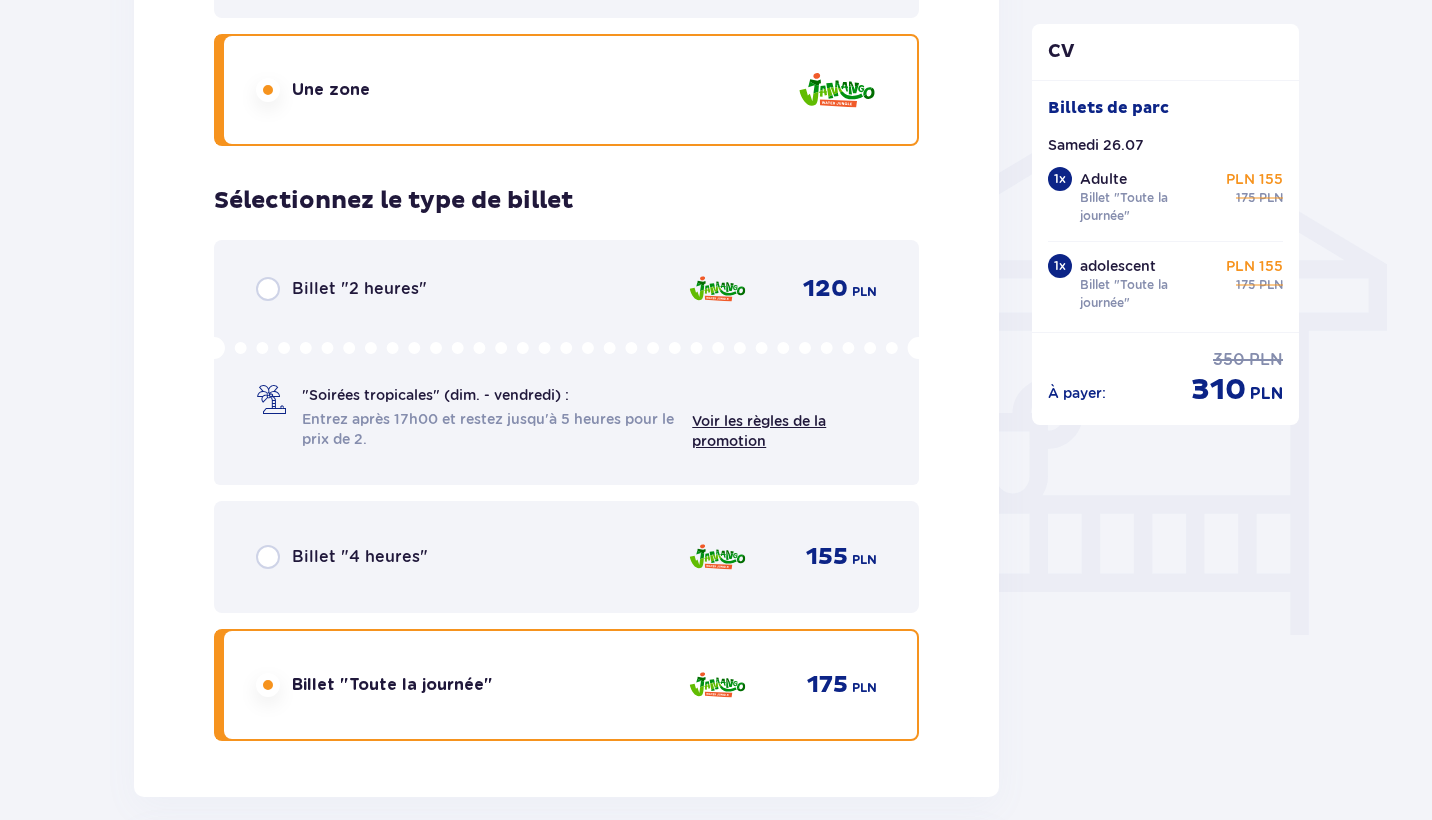 click on "Billet "2 heures"" at bounding box center [359, 289] 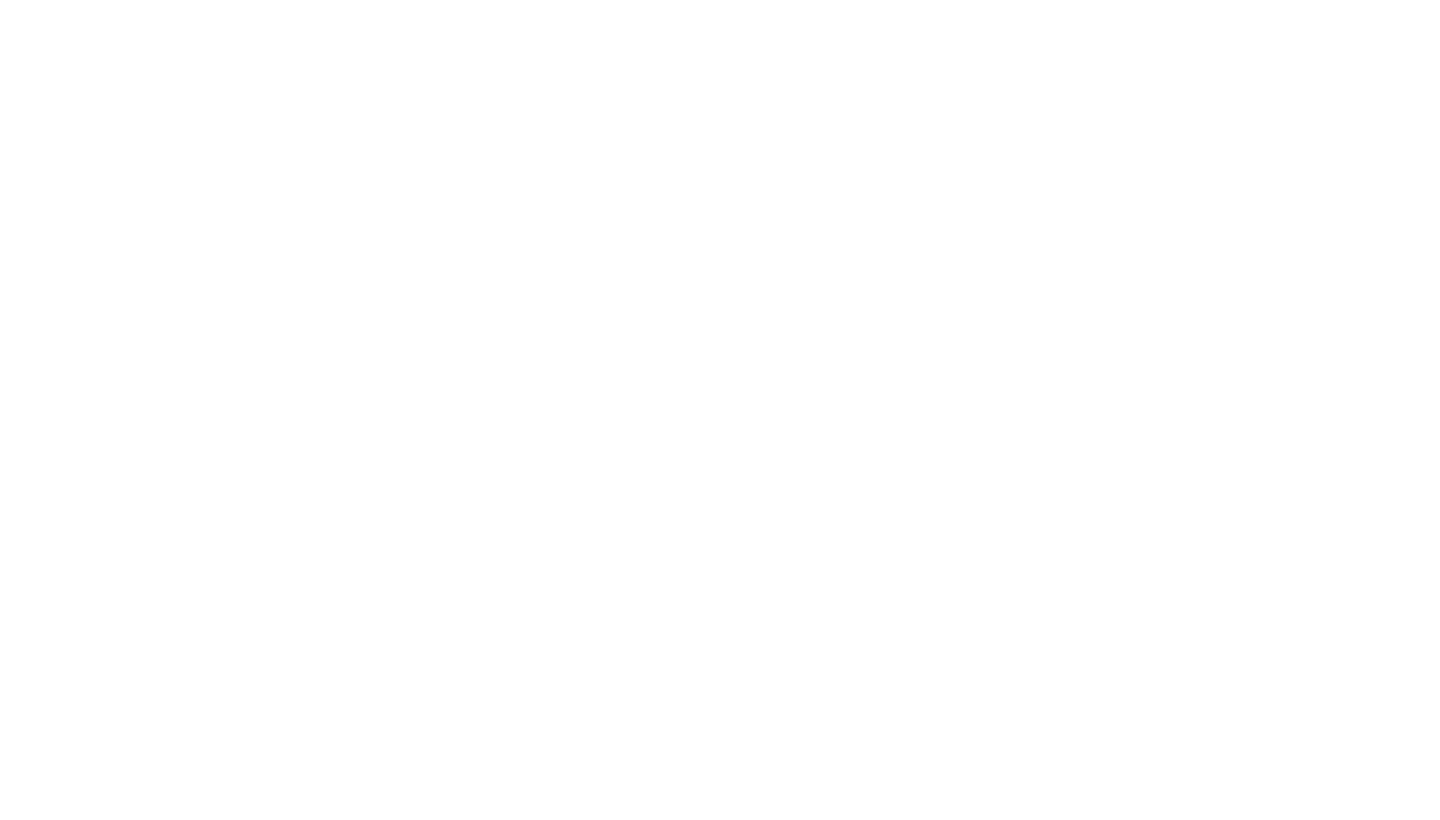 scroll, scrollTop: 0, scrollLeft: 0, axis: both 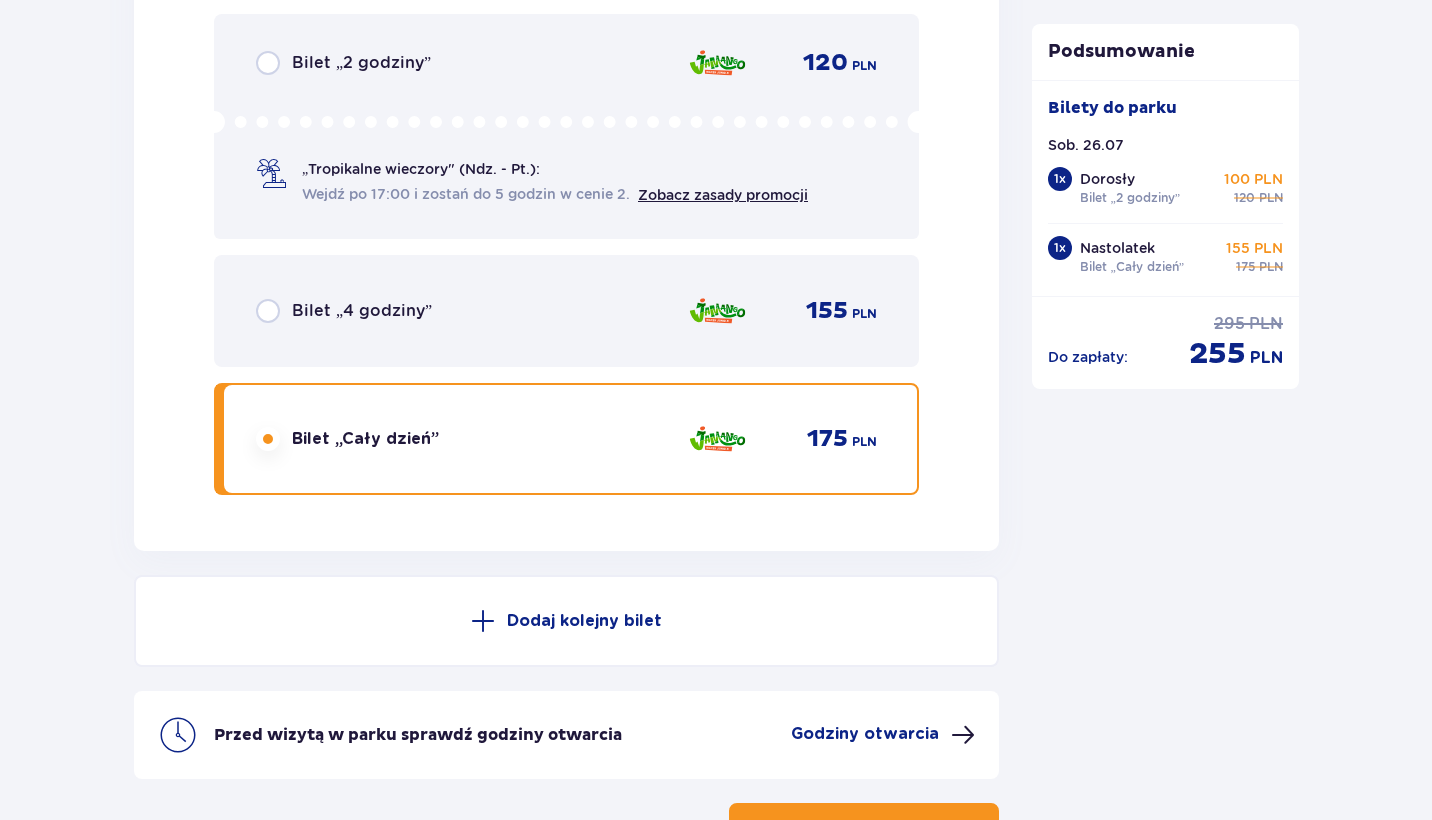 click at bounding box center [268, 63] 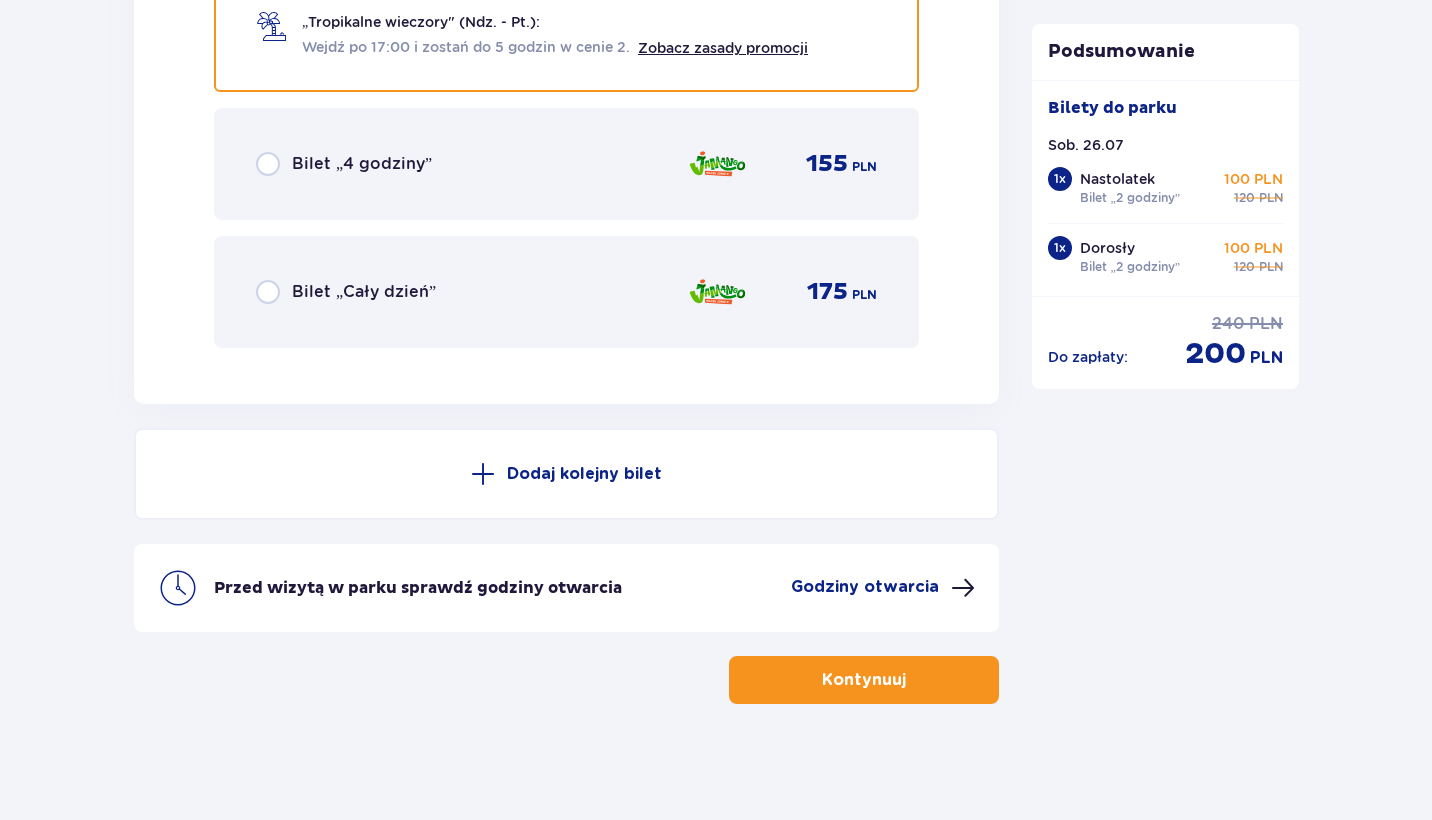 scroll, scrollTop: 3490, scrollLeft: 0, axis: vertical 